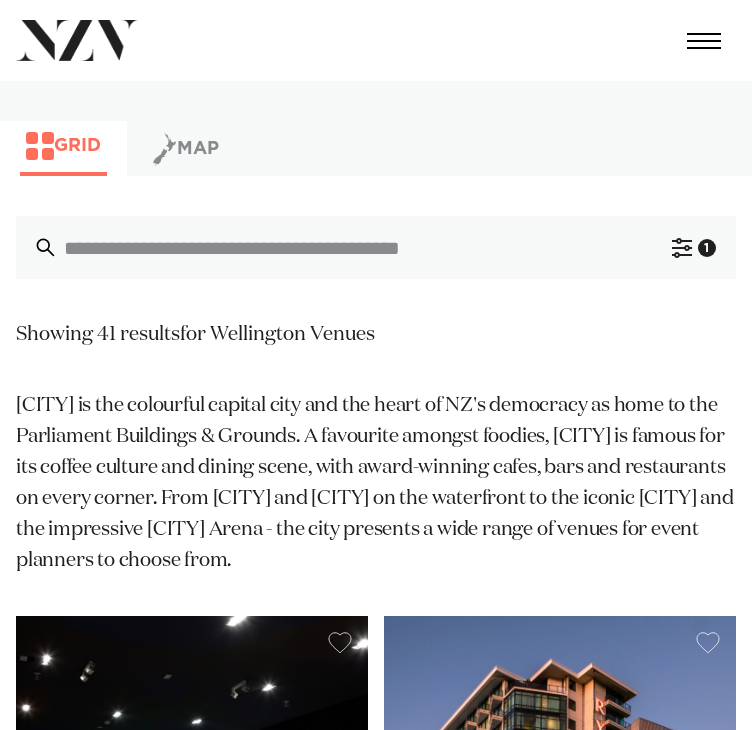 scroll, scrollTop: 400, scrollLeft: 0, axis: vertical 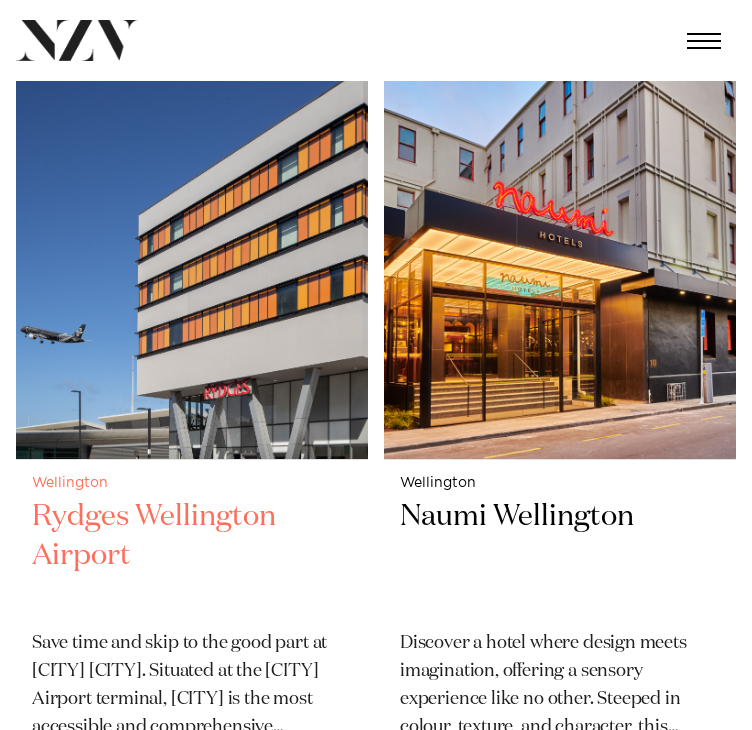 click at bounding box center [192, 223] 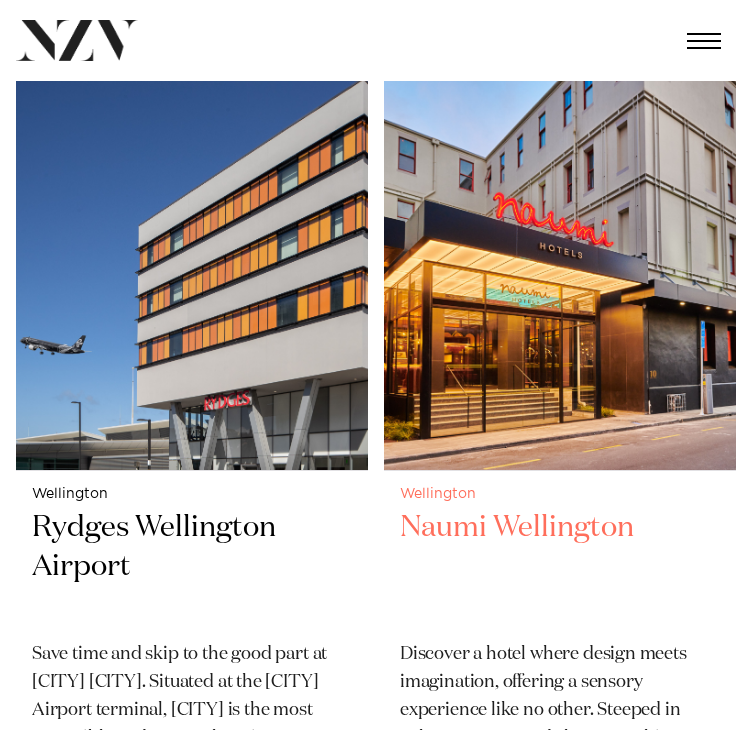 click at bounding box center (560, 234) 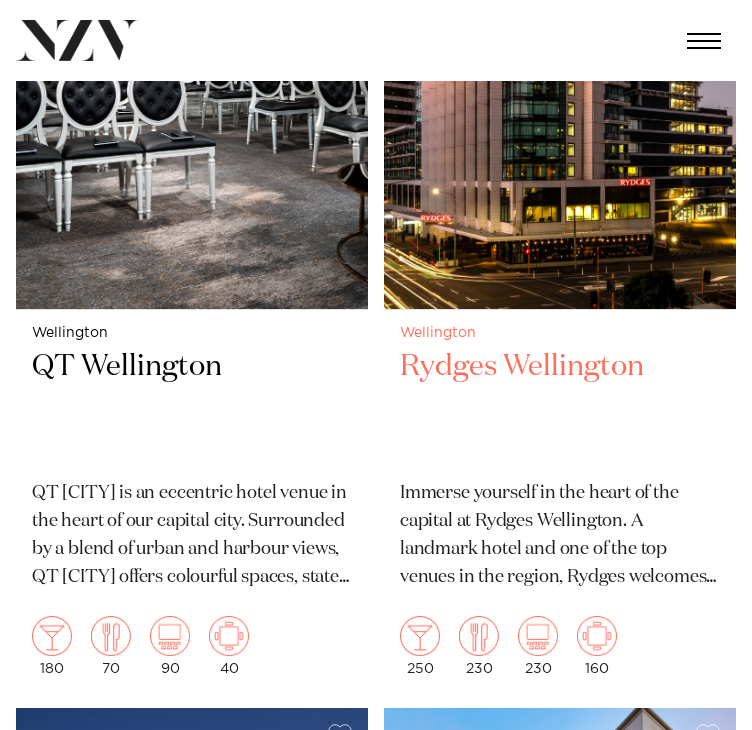 scroll, scrollTop: 679, scrollLeft: 0, axis: vertical 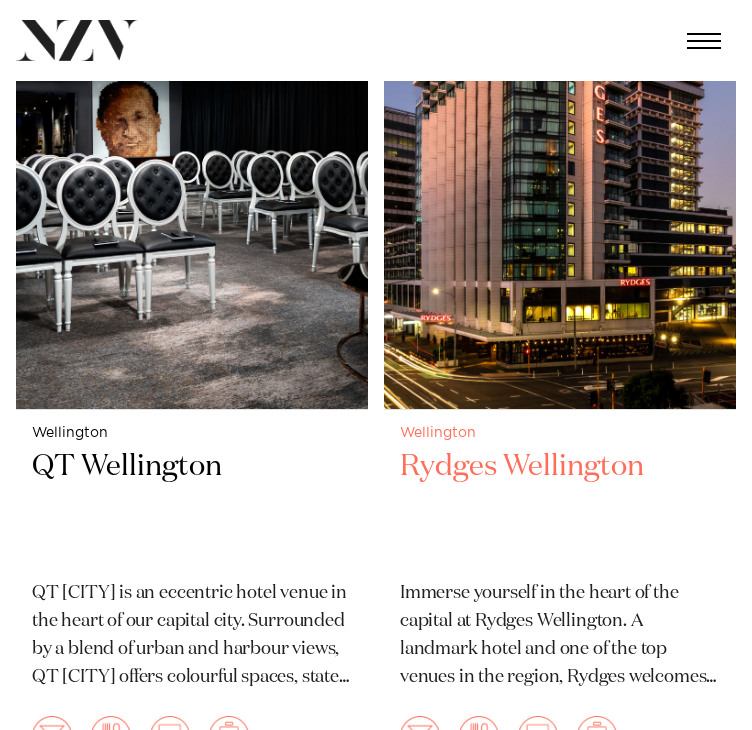 click at bounding box center [560, 173] 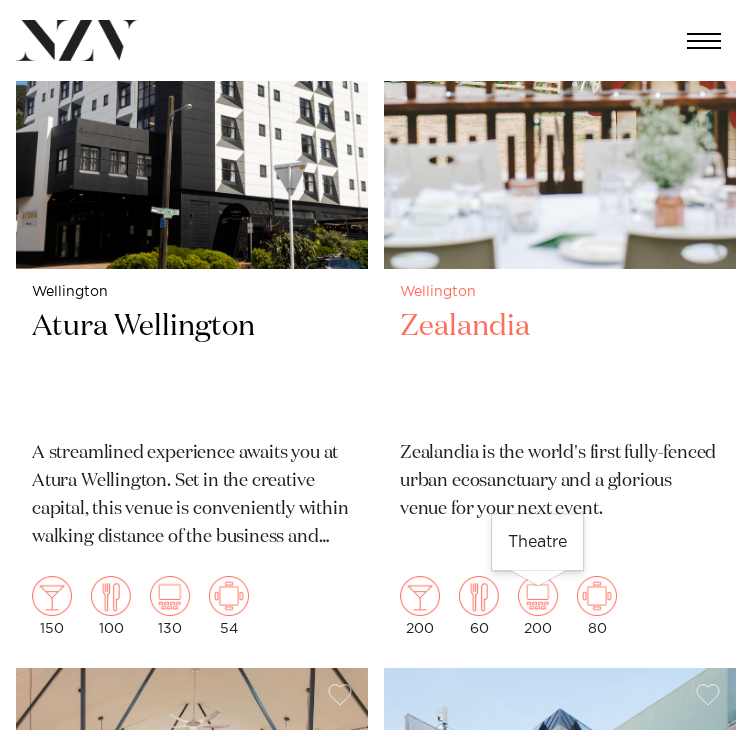 scroll, scrollTop: 2400, scrollLeft: 0, axis: vertical 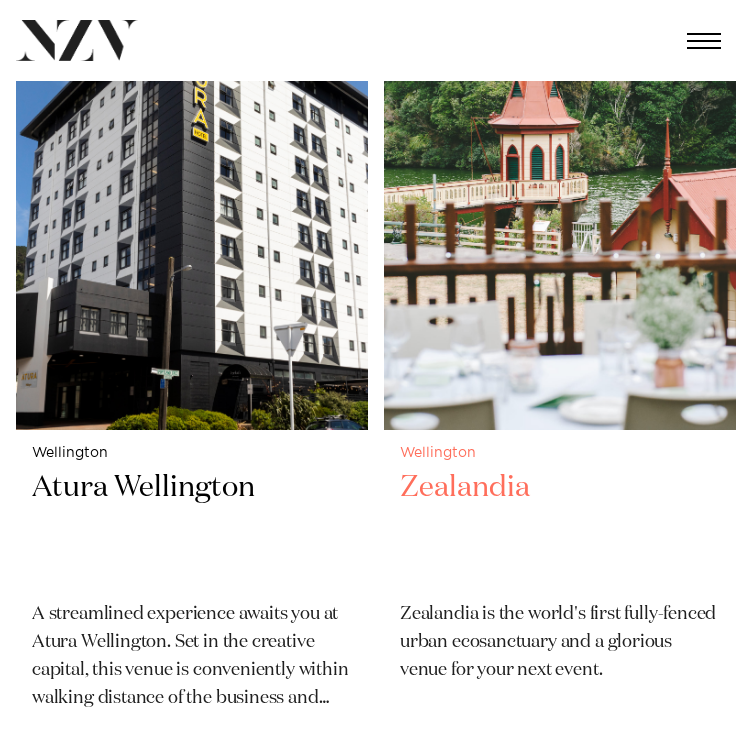 click at bounding box center [560, 194] 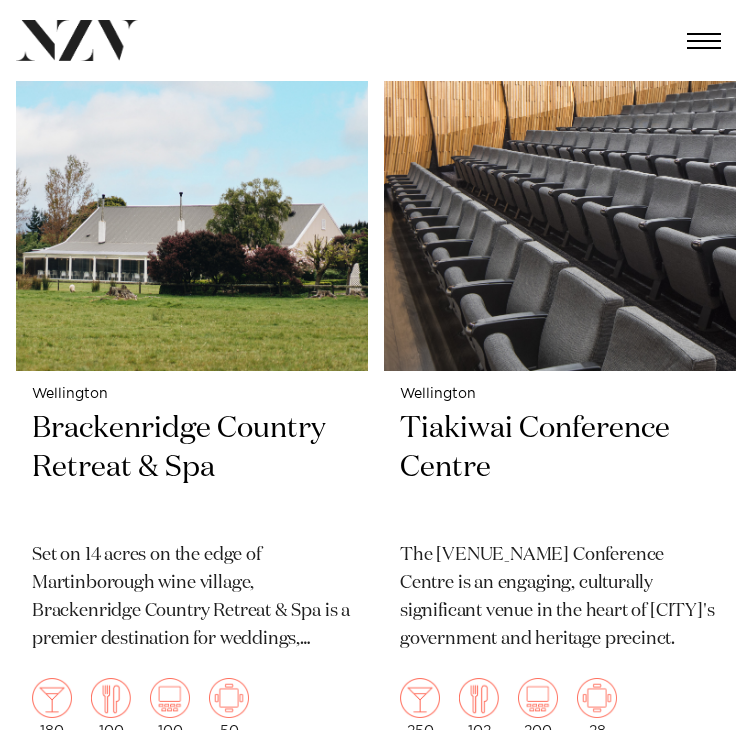 scroll, scrollTop: 8579, scrollLeft: 0, axis: vertical 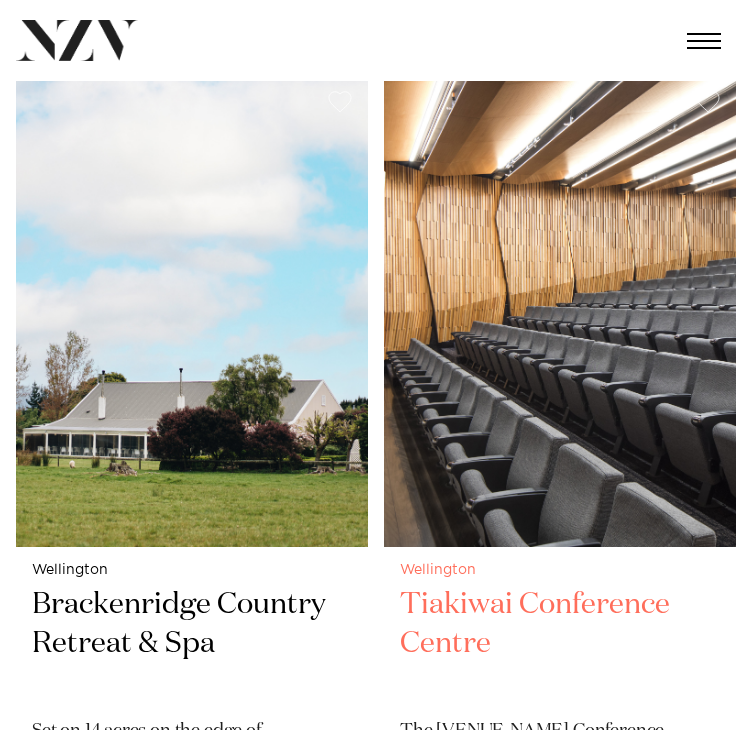 click at bounding box center (560, 311) 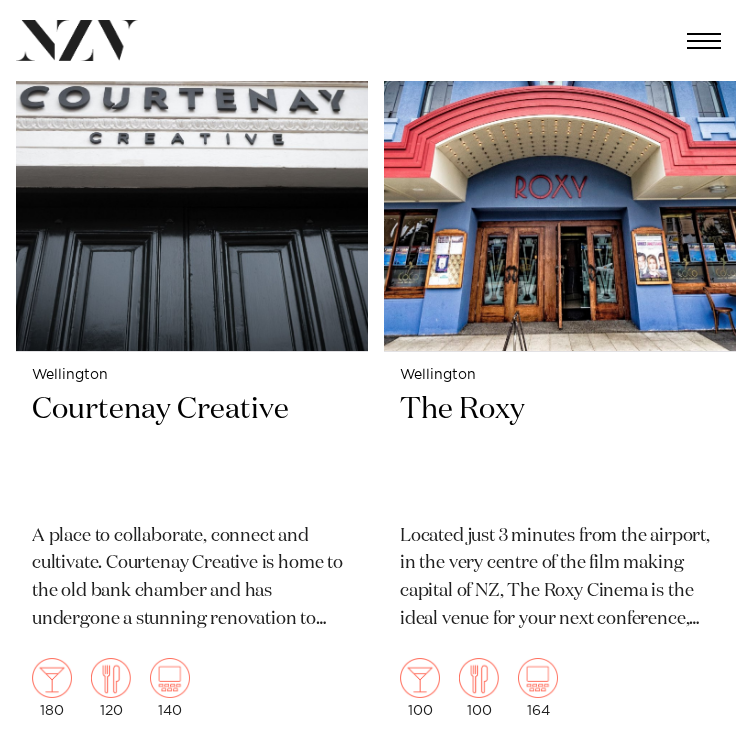 scroll, scrollTop: 11087, scrollLeft: 0, axis: vertical 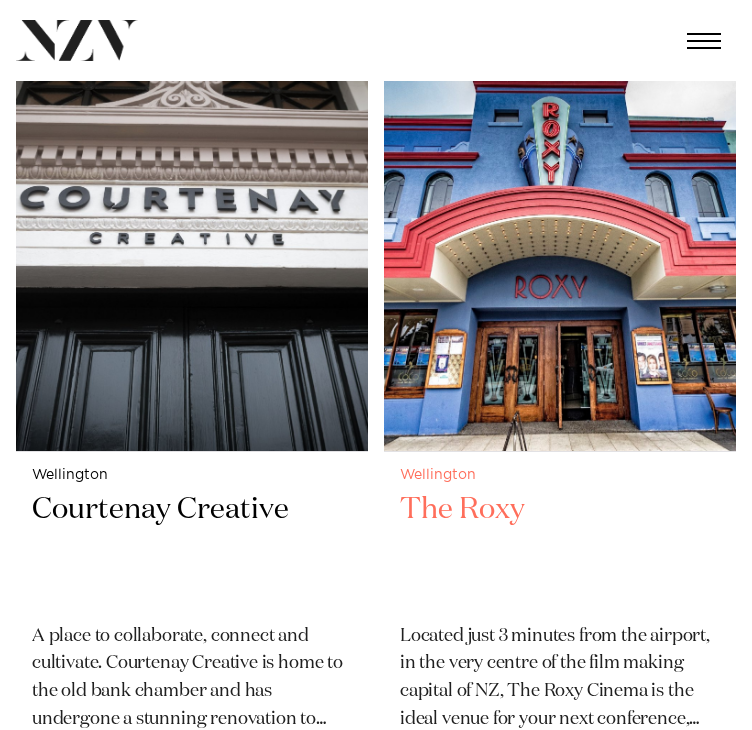 click at bounding box center [560, 215] 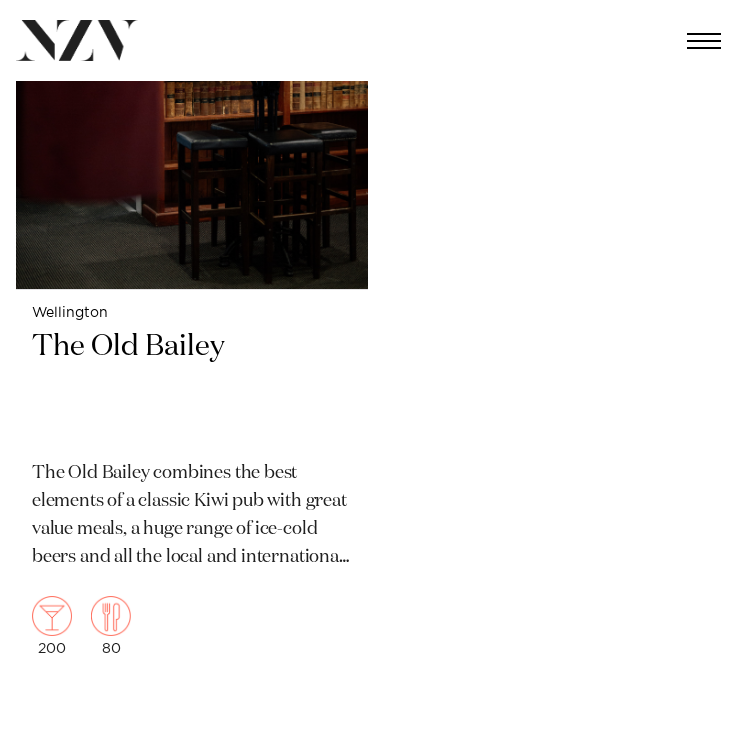scroll, scrollTop: 18064, scrollLeft: 0, axis: vertical 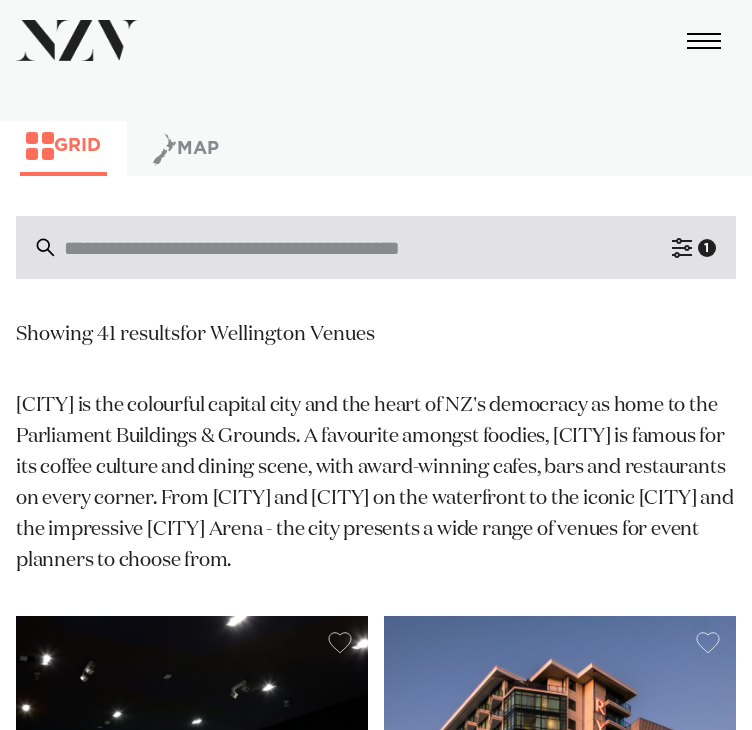 click at bounding box center [376, 248] 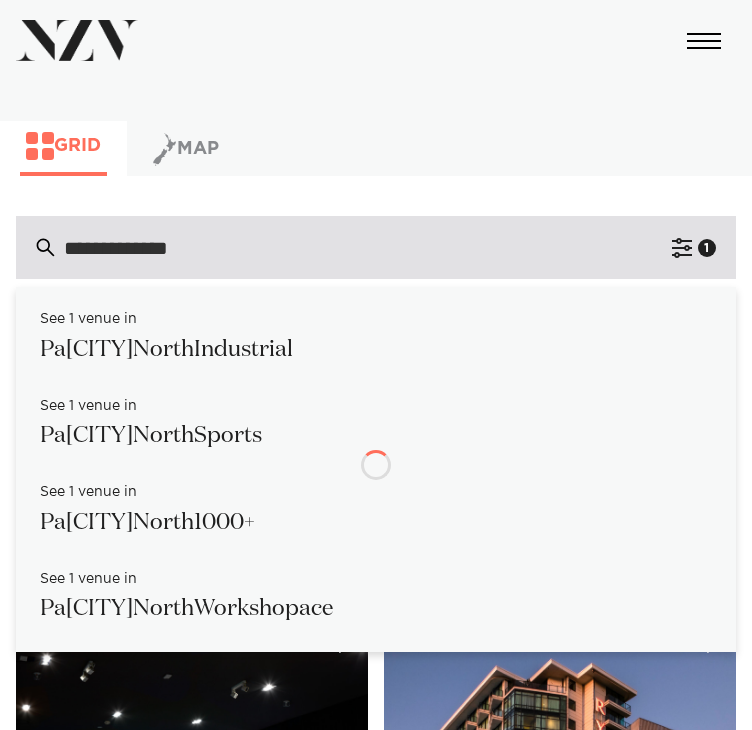 scroll, scrollTop: 52, scrollLeft: 0, axis: vertical 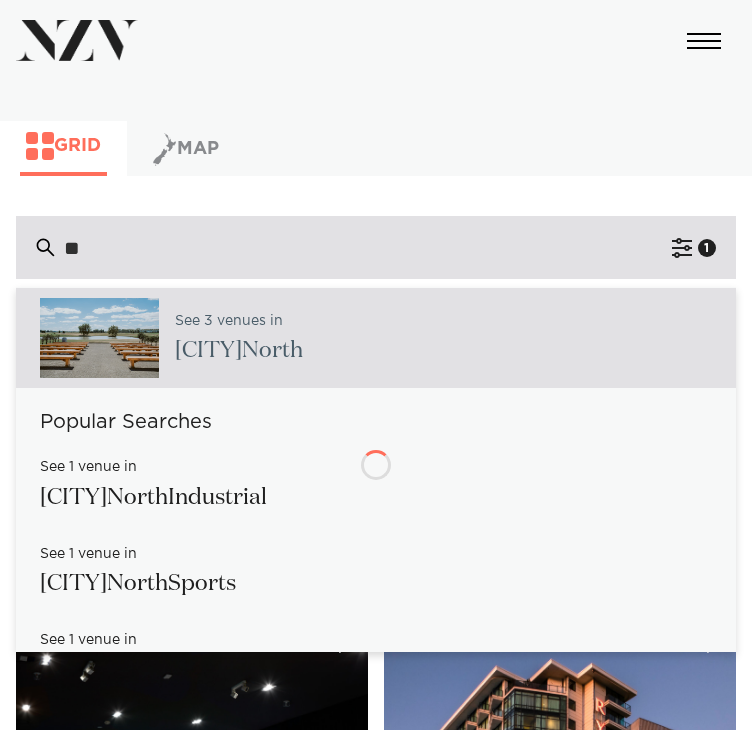 type on "*" 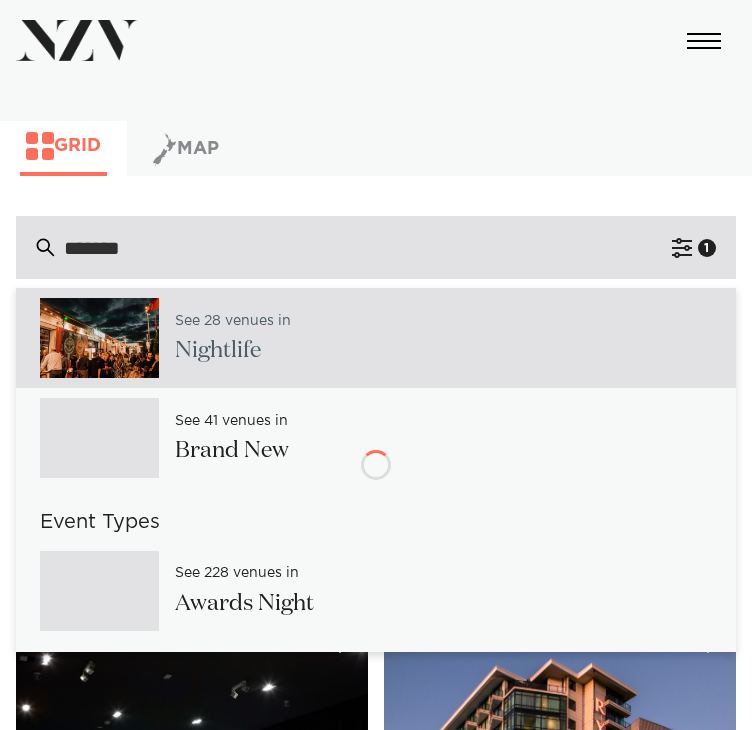 type on "********" 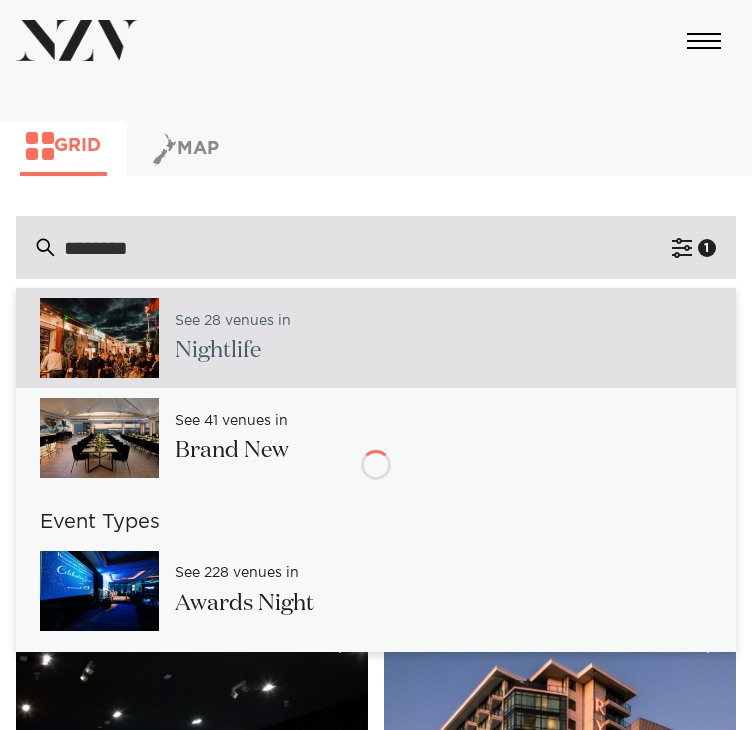 type on "**********" 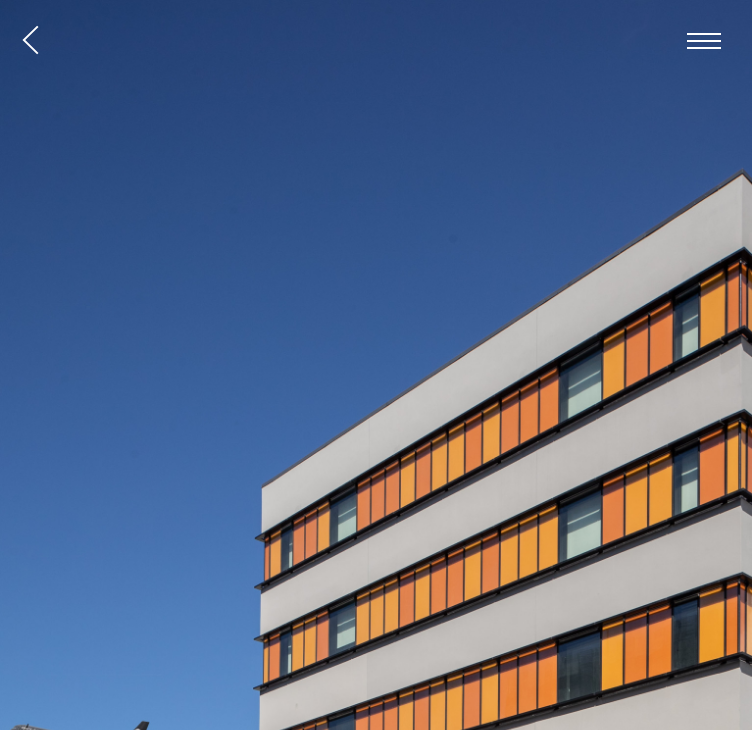 scroll, scrollTop: 0, scrollLeft: 0, axis: both 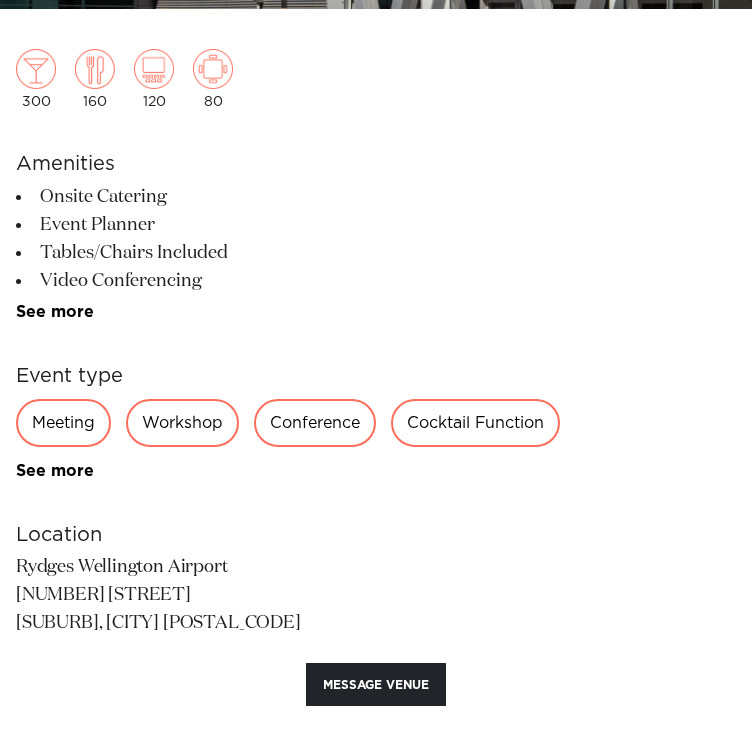 drag, startPoint x: 112, startPoint y: 207, endPoint x: 168, endPoint y: 264, distance: 79.9062 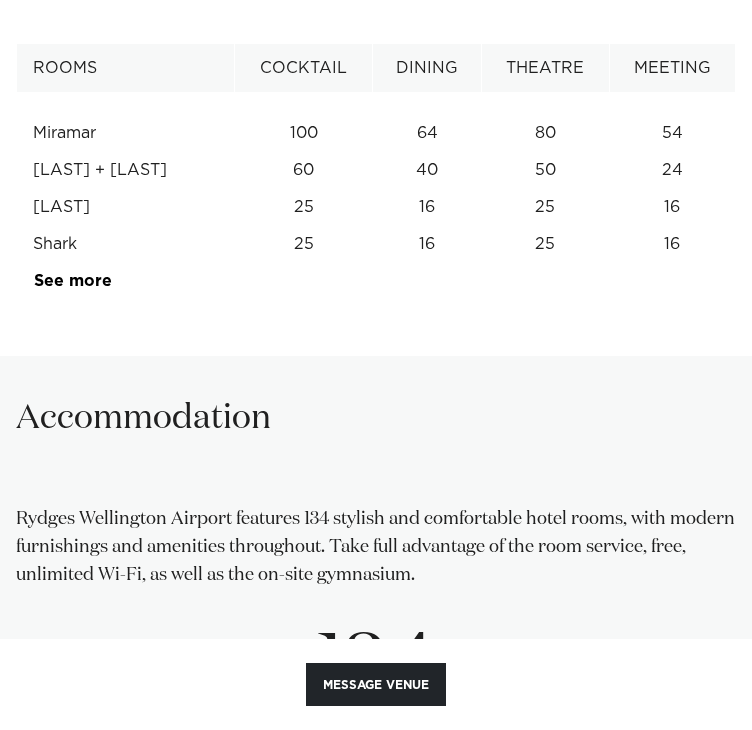 scroll, scrollTop: 2600, scrollLeft: 0, axis: vertical 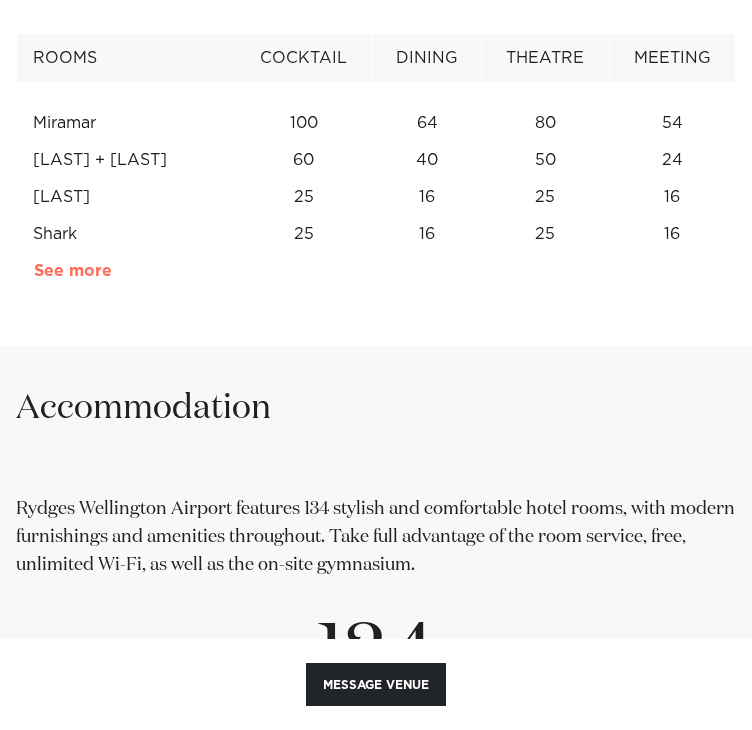 click on "See more" at bounding box center [112, 271] 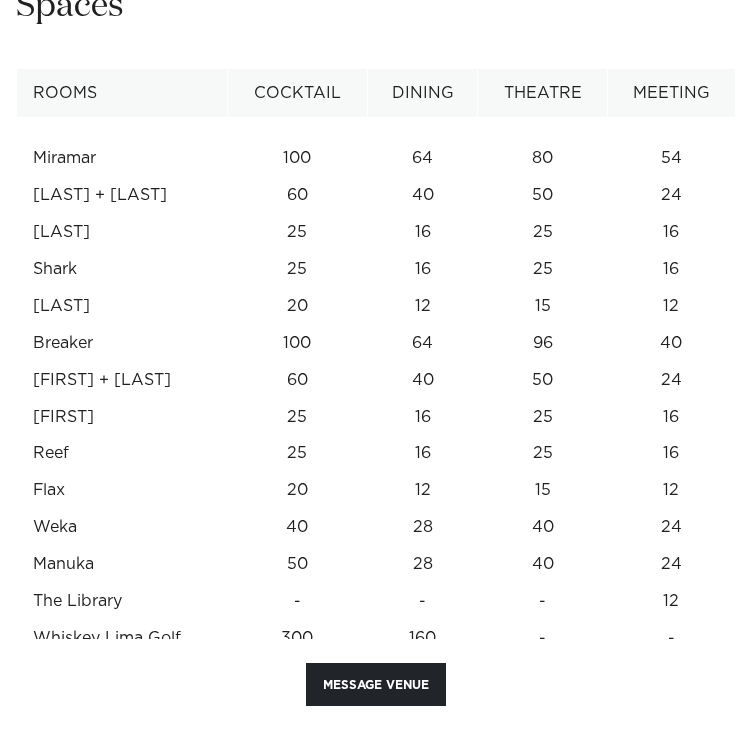 scroll, scrollTop: 2600, scrollLeft: 0, axis: vertical 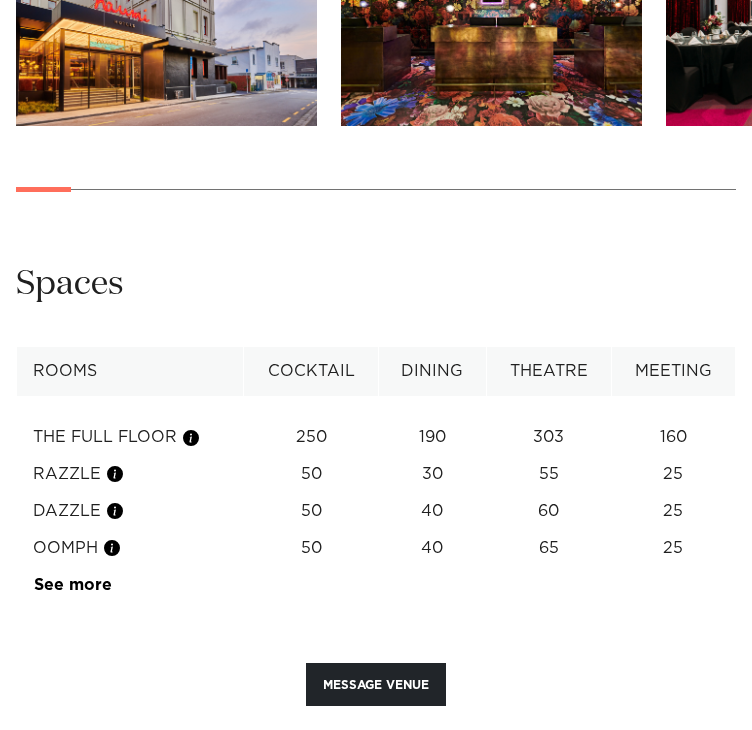 click on "250" at bounding box center [310, 437] 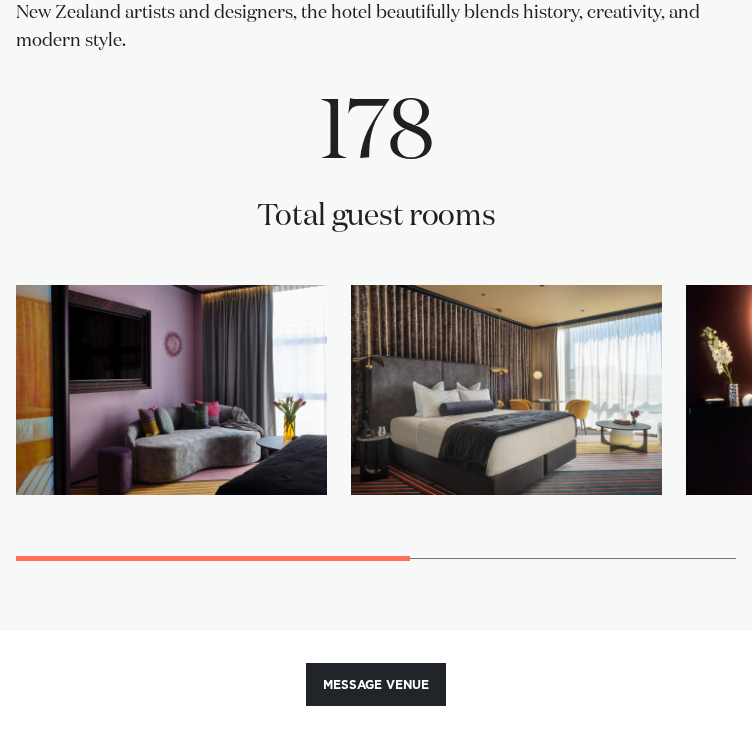 scroll, scrollTop: 3300, scrollLeft: 0, axis: vertical 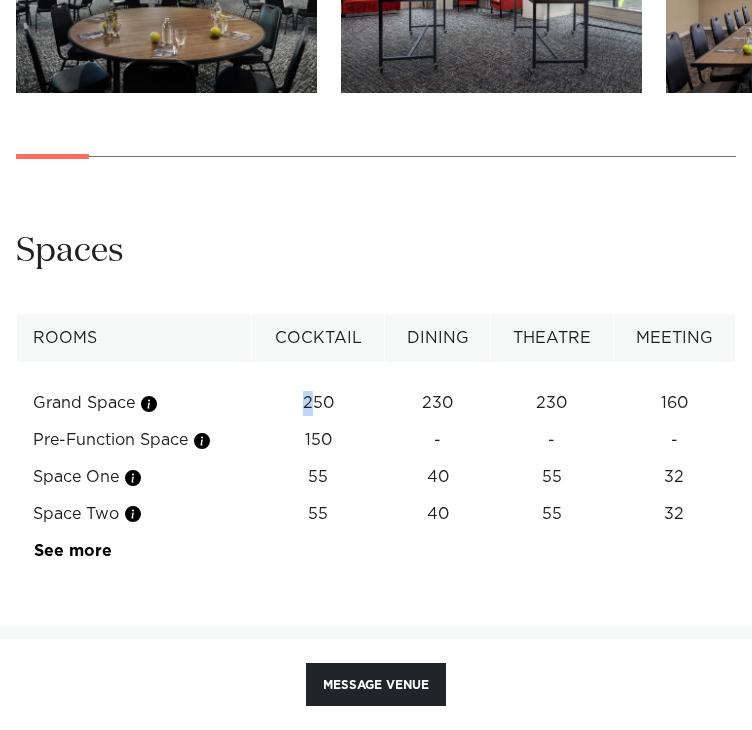 drag, startPoint x: 306, startPoint y: 393, endPoint x: 324, endPoint y: 393, distance: 18 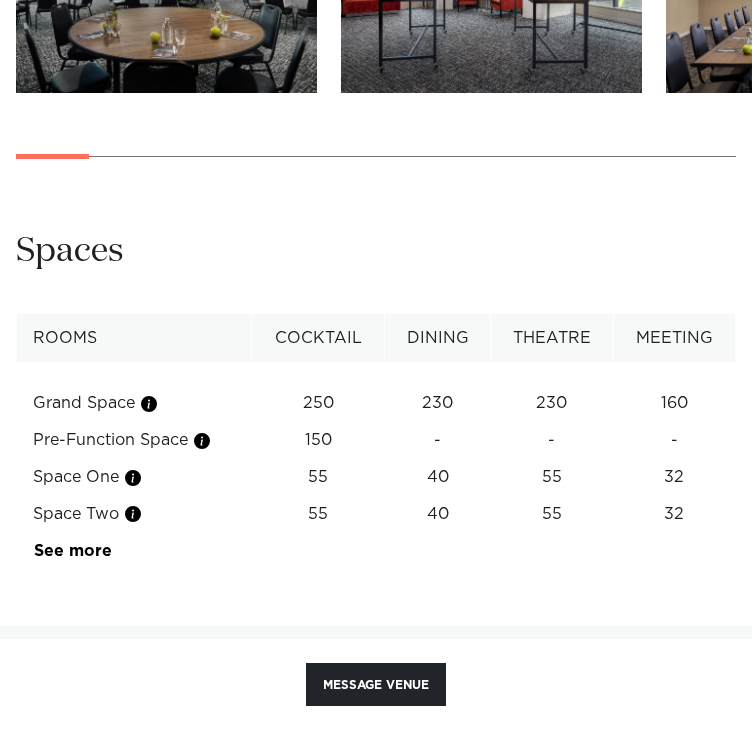 click on "Rooms
Cocktail
Dining
Theatre
Meeting
Grand Space
250
230
230
160
Pre-Function Space
150
-
-
-
Space One
55
40
55
32
Space Two
55 40 55
75" at bounding box center [376, 442] 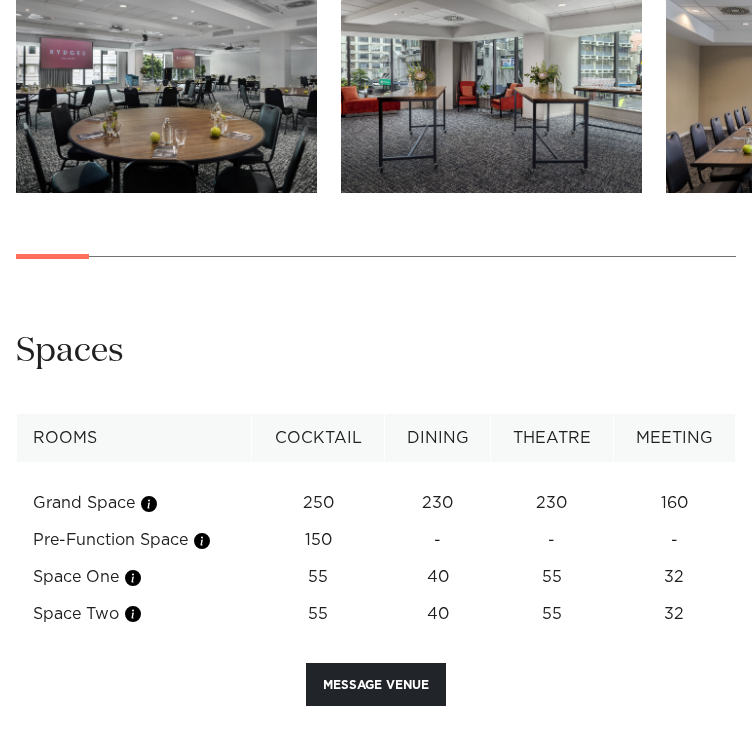 click on "Cocktail" at bounding box center [318, 438] 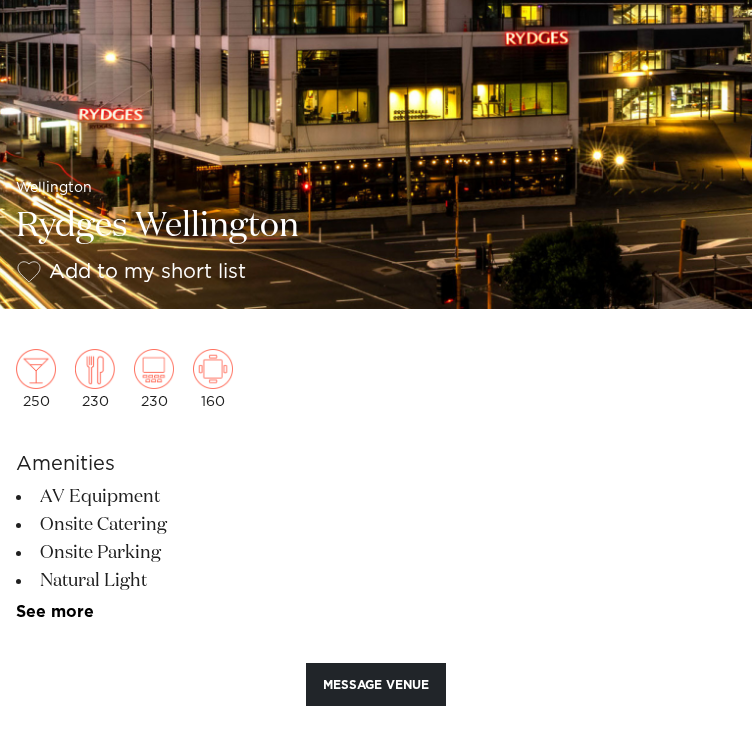 scroll, scrollTop: 800, scrollLeft: 0, axis: vertical 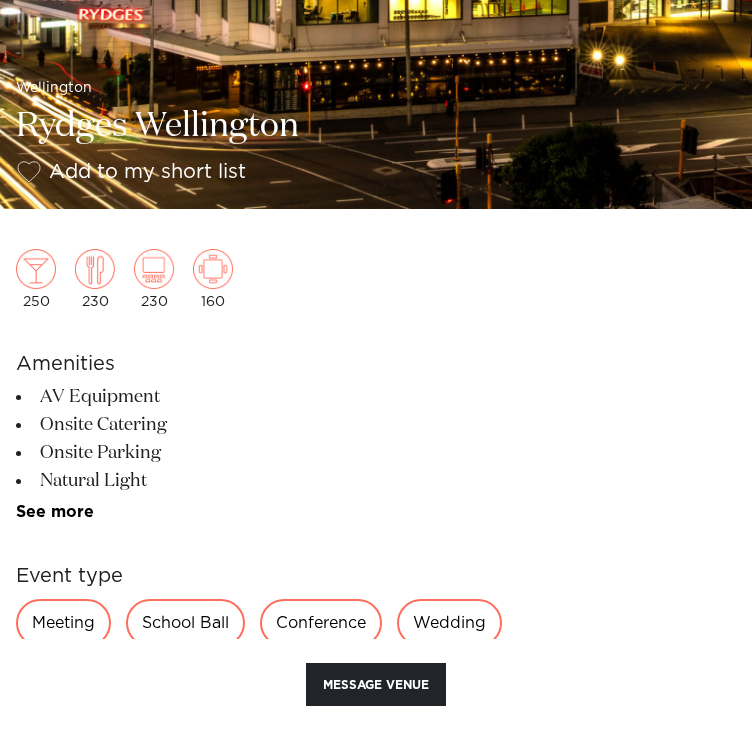 drag, startPoint x: 68, startPoint y: 381, endPoint x: 150, endPoint y: 404, distance: 85.16454 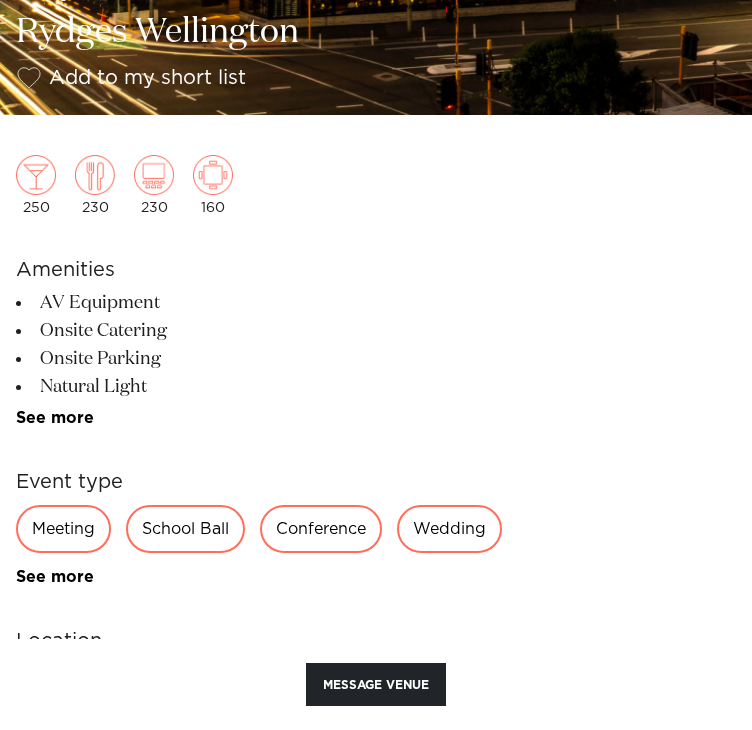scroll, scrollTop: 1300, scrollLeft: 0, axis: vertical 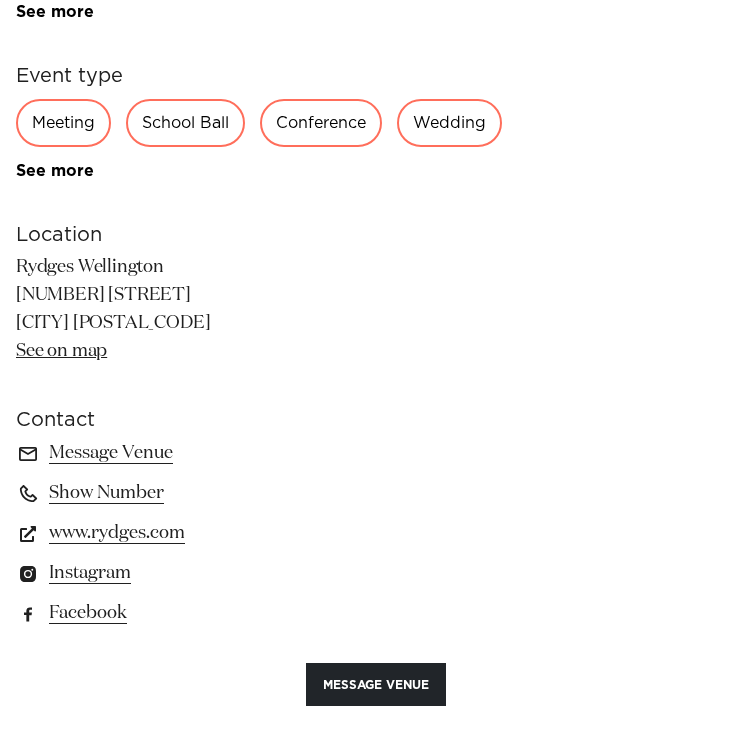 click on "Rydges Wellington
75 Featherston St
Wellington CBD 6011
See on map" at bounding box center (376, 310) 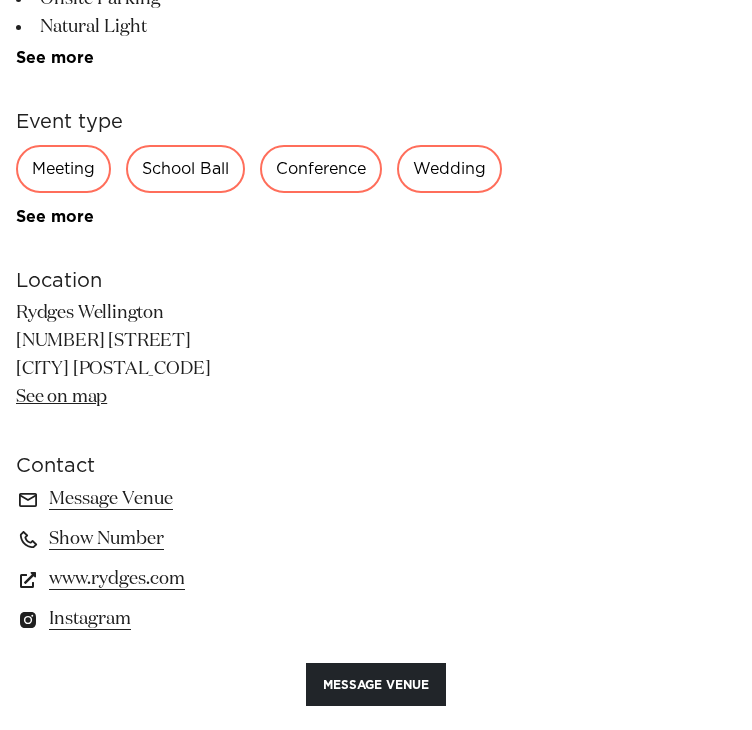 scroll, scrollTop: 1300, scrollLeft: 0, axis: vertical 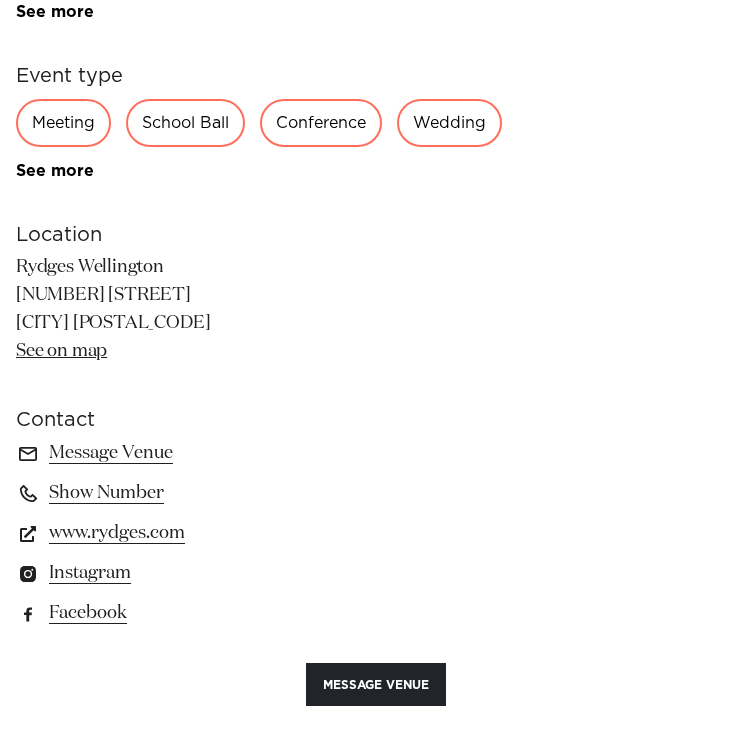 drag, startPoint x: 187, startPoint y: 258, endPoint x: 10, endPoint y: 266, distance: 177.1807 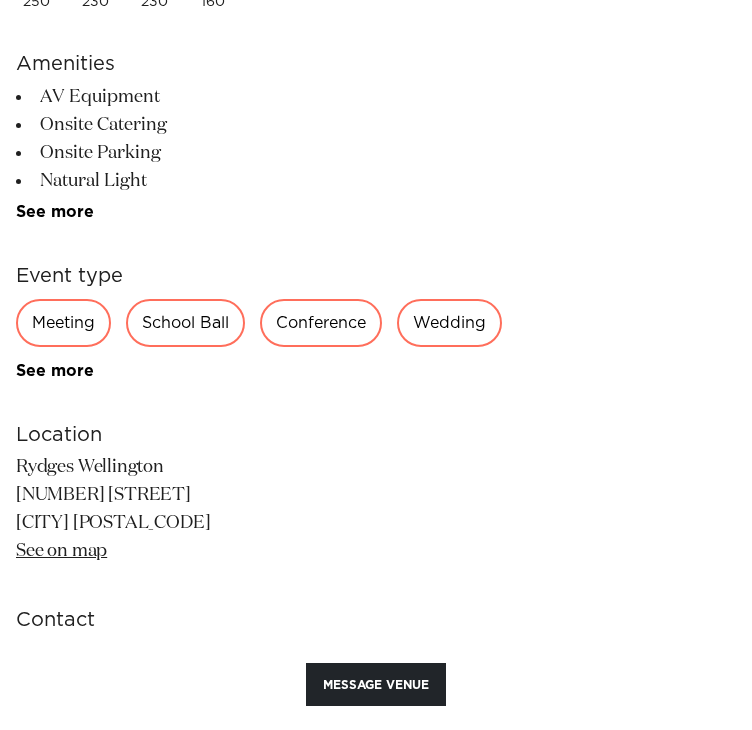 scroll, scrollTop: 1000, scrollLeft: 0, axis: vertical 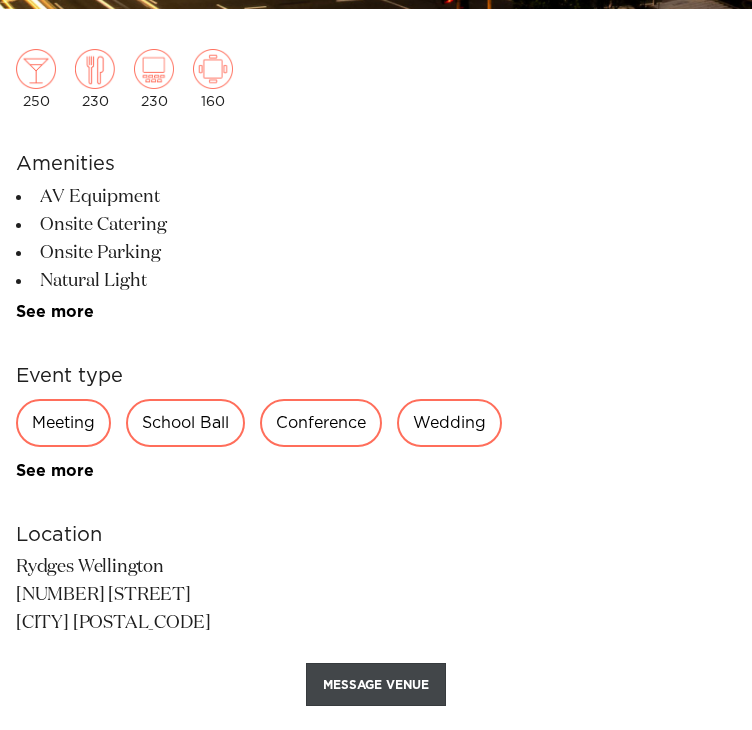 click on "Message Venue" at bounding box center (376, 684) 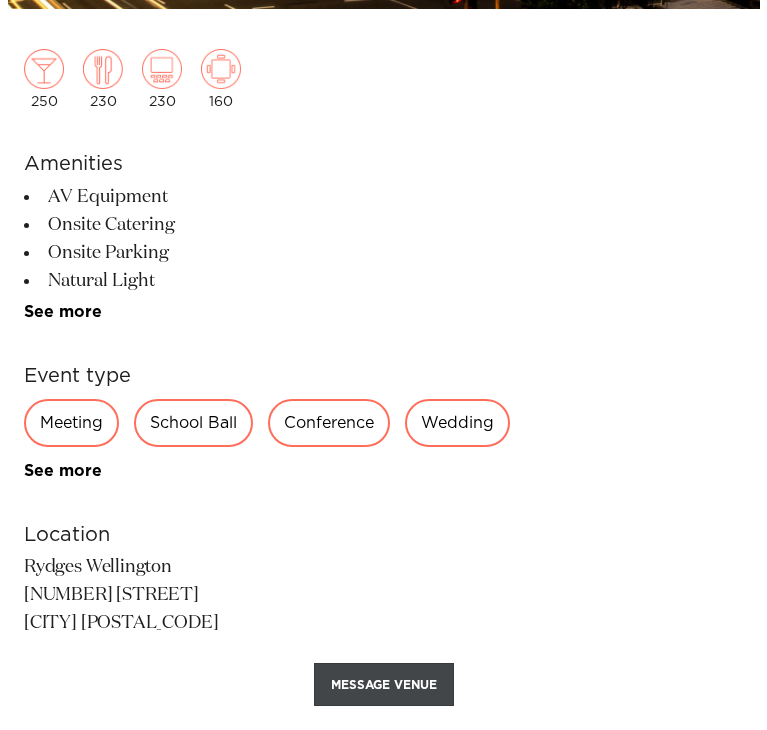 scroll, scrollTop: 1020, scrollLeft: 0, axis: vertical 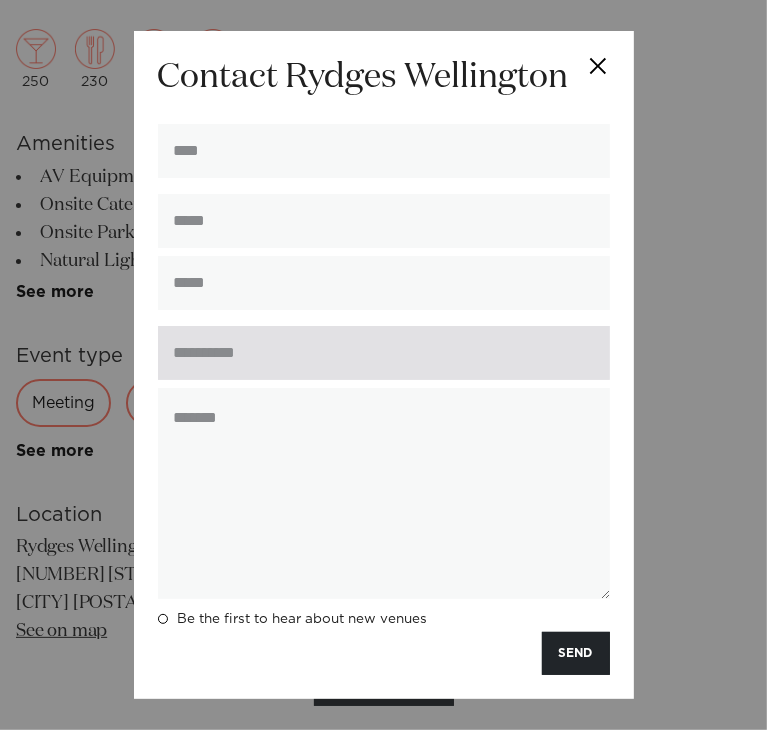 click at bounding box center [384, 353] 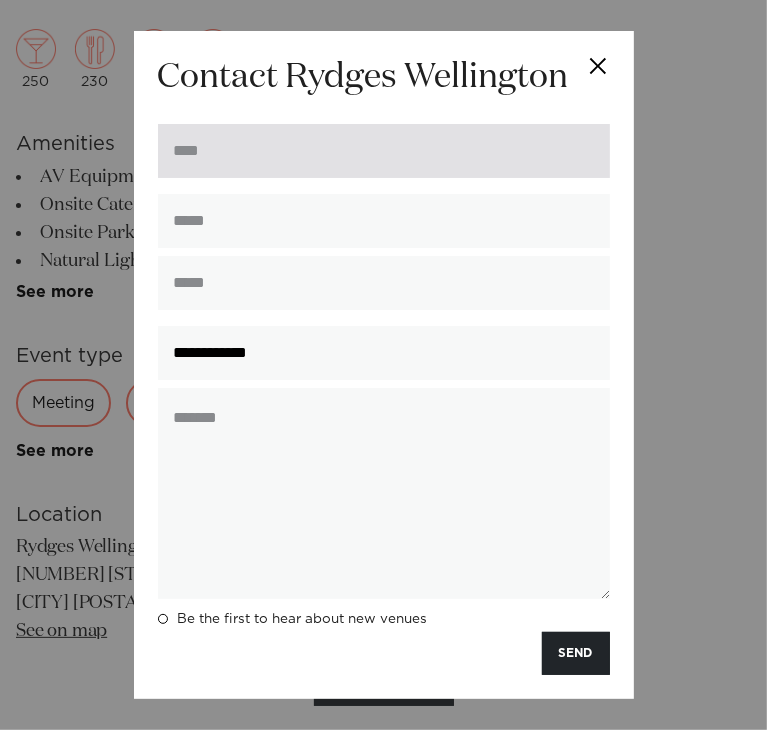 type on "**********" 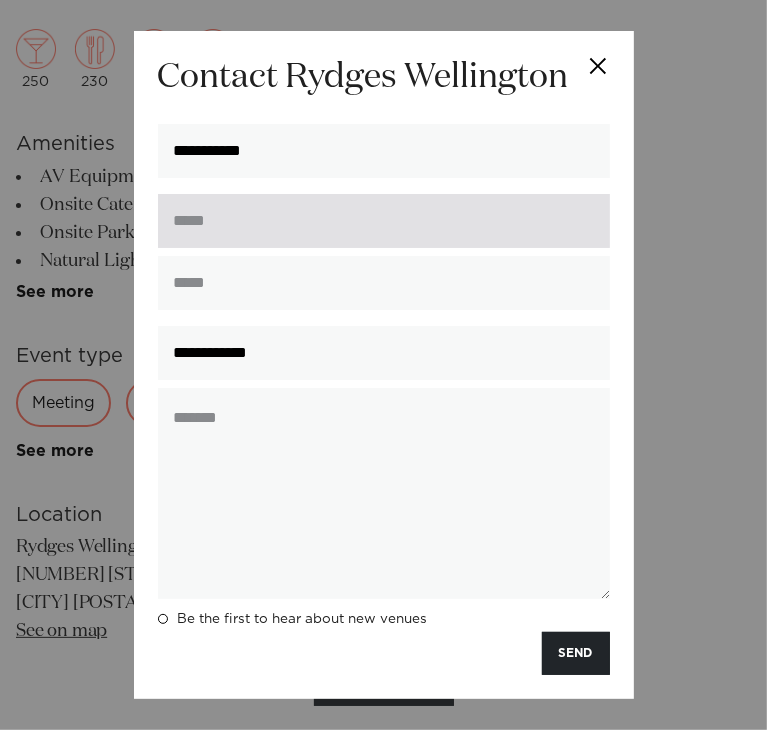 click at bounding box center (384, 221) 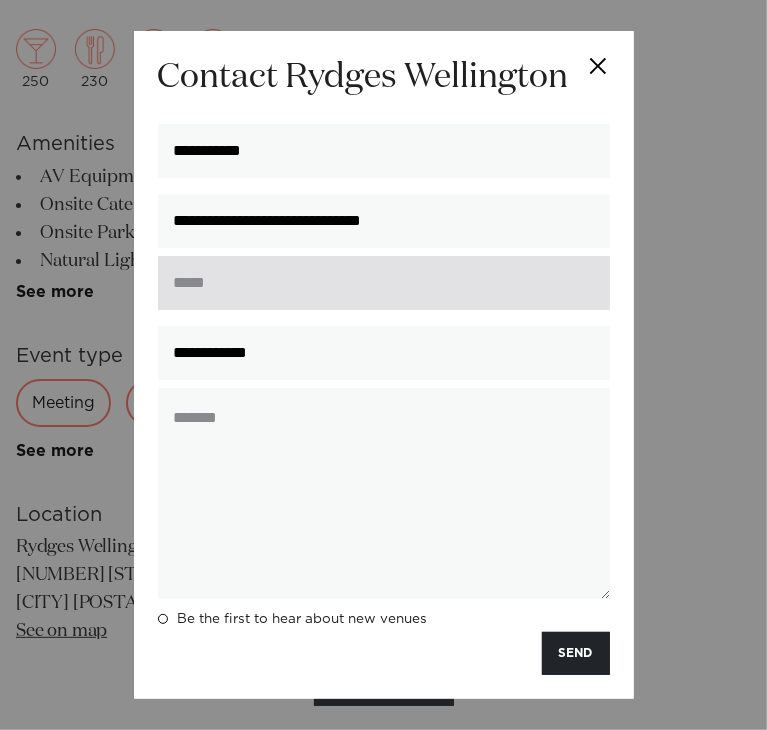 drag, startPoint x: 212, startPoint y: 305, endPoint x: 222, endPoint y: 307, distance: 10.198039 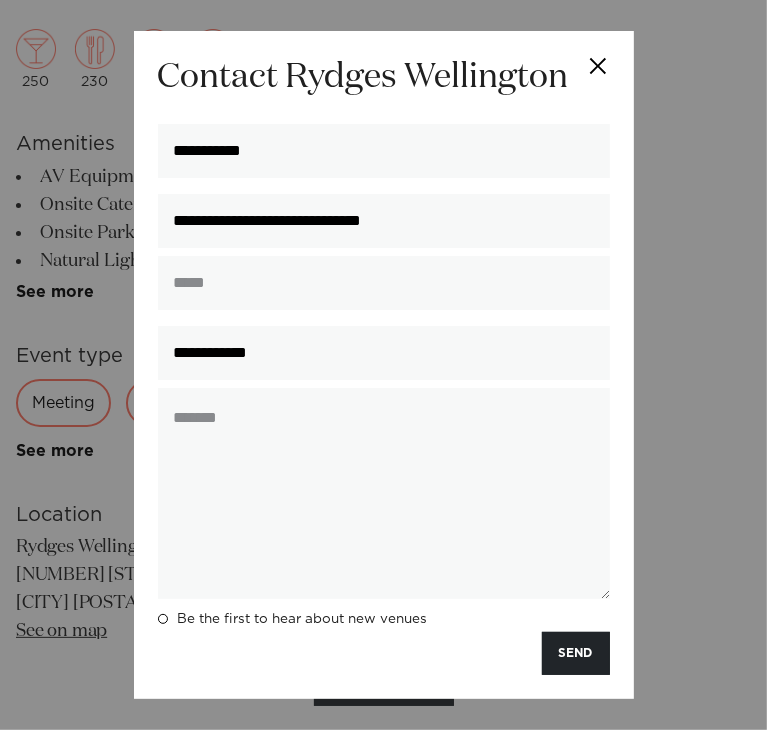 type on "**********" 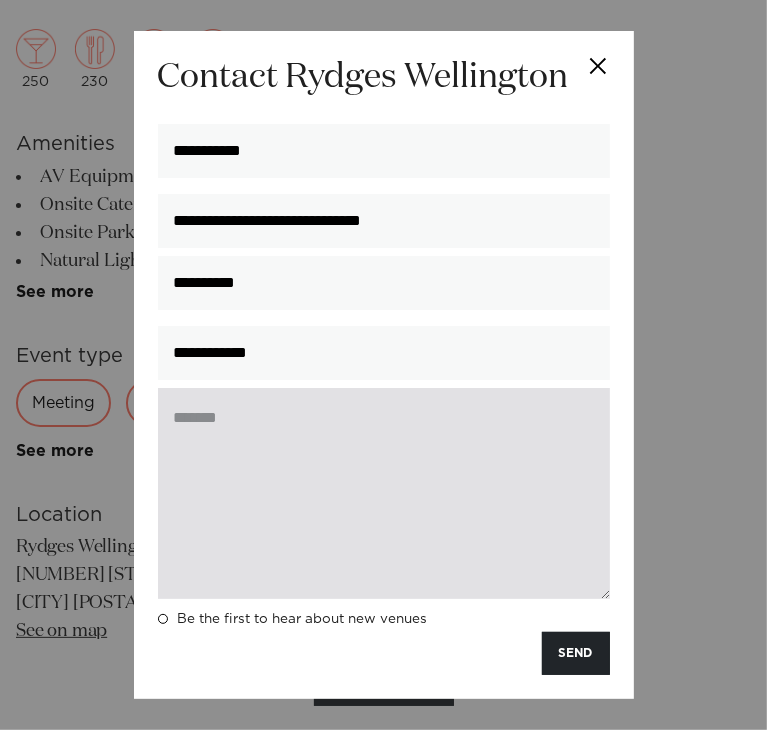 click at bounding box center [384, 493] 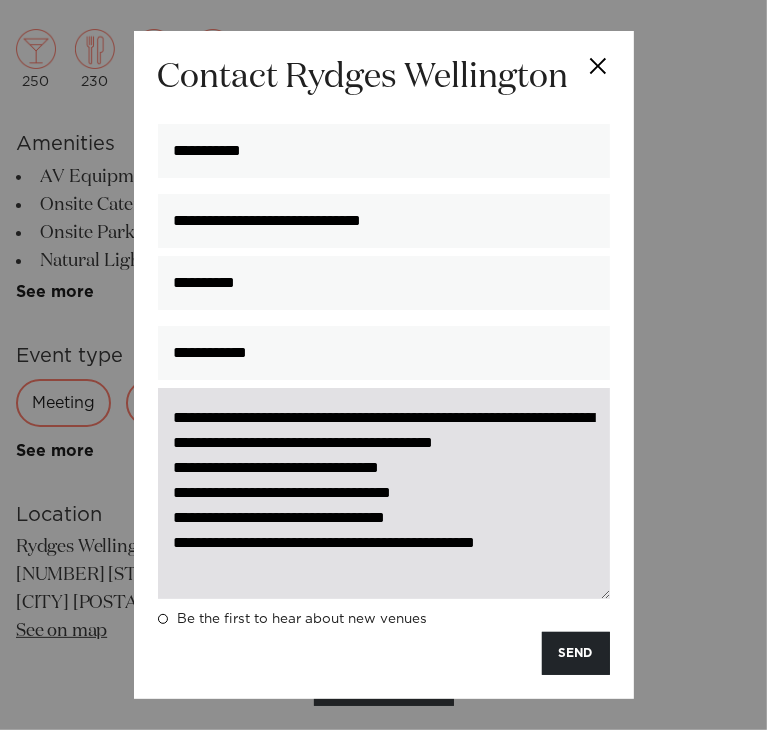 scroll, scrollTop: 0, scrollLeft: 0, axis: both 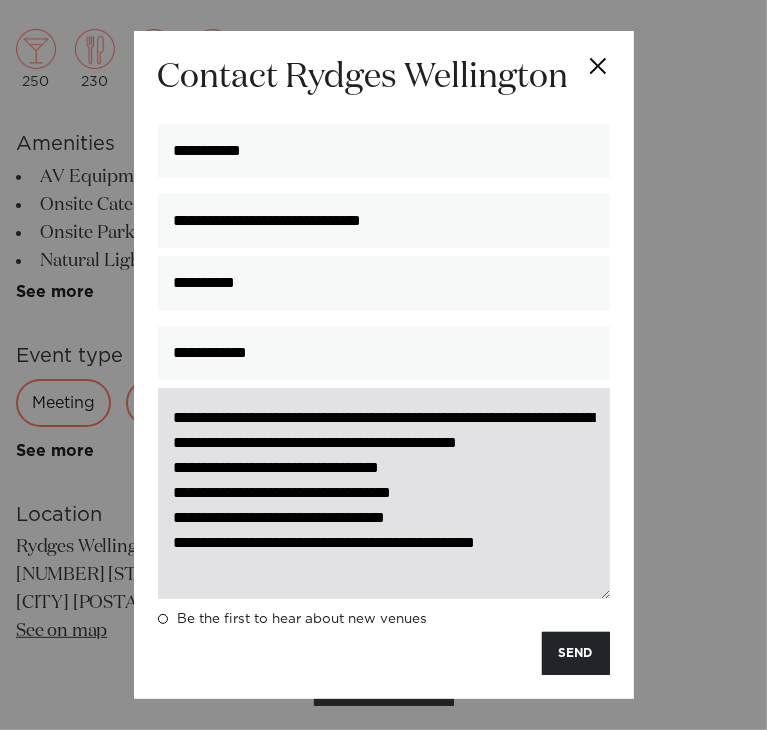 drag, startPoint x: 355, startPoint y: 421, endPoint x: 428, endPoint y: 433, distance: 73.97973 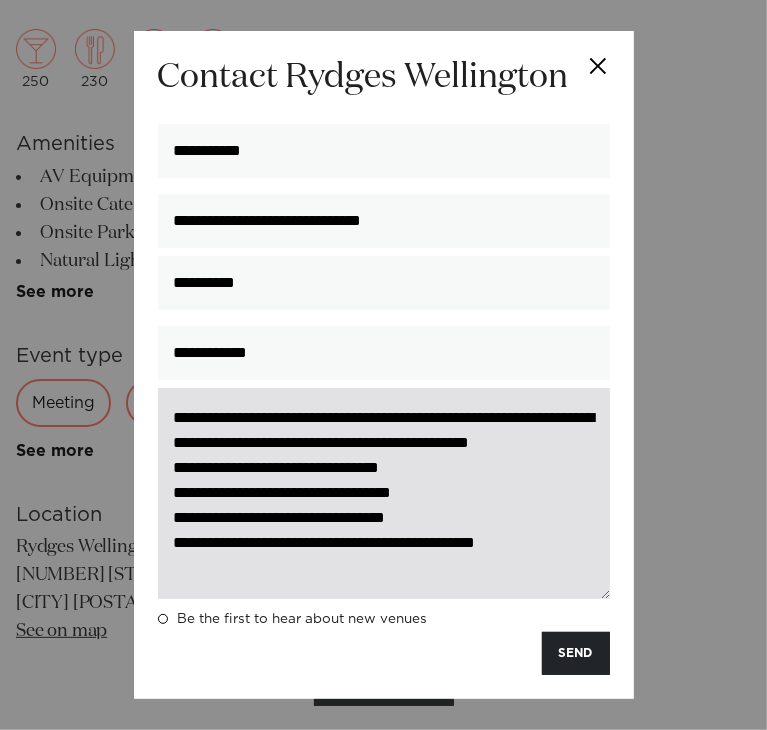 click on "**********" at bounding box center (384, 493) 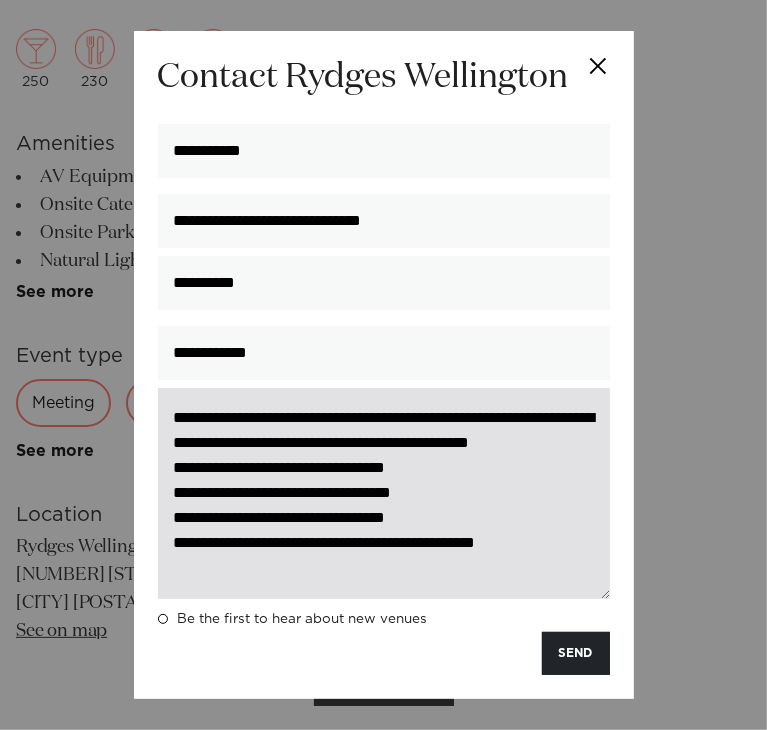 click on "**********" at bounding box center [384, 493] 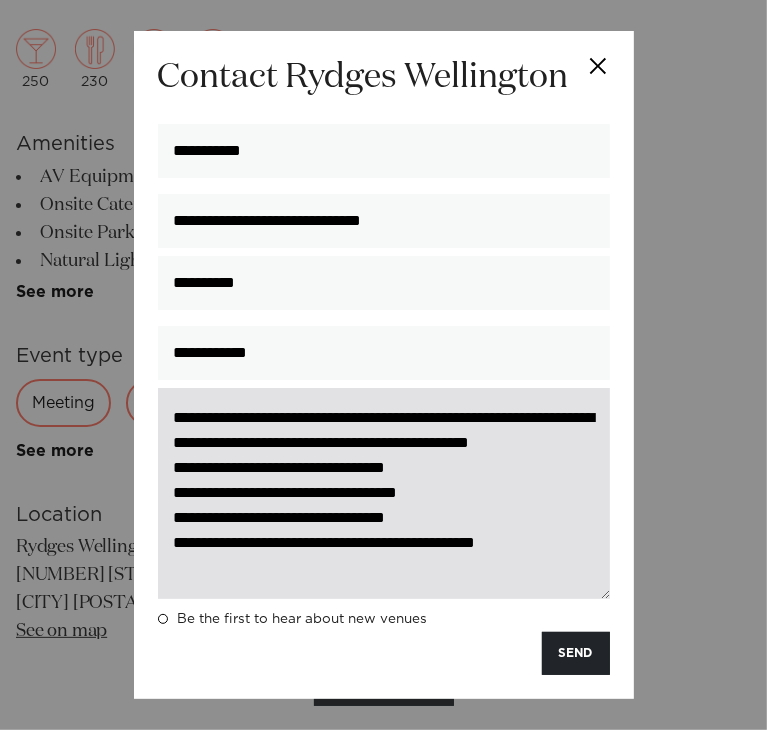 click on "**********" at bounding box center (384, 493) 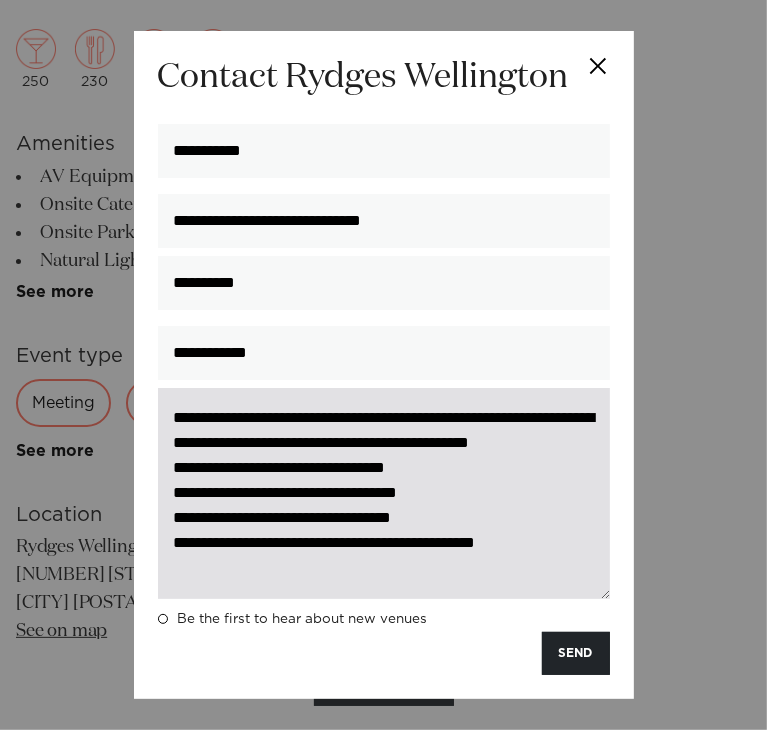 click on "**********" at bounding box center (384, 493) 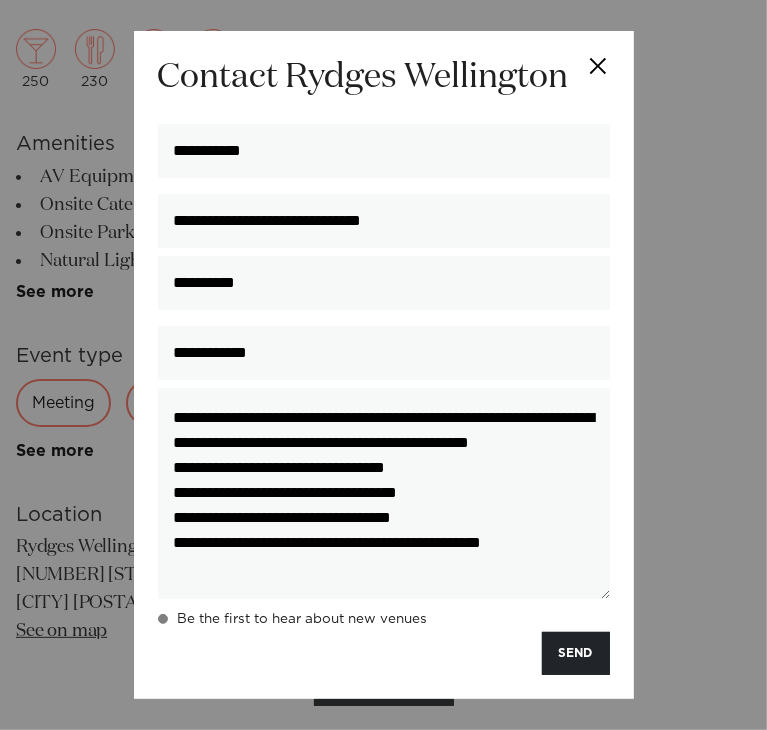 type on "**********" 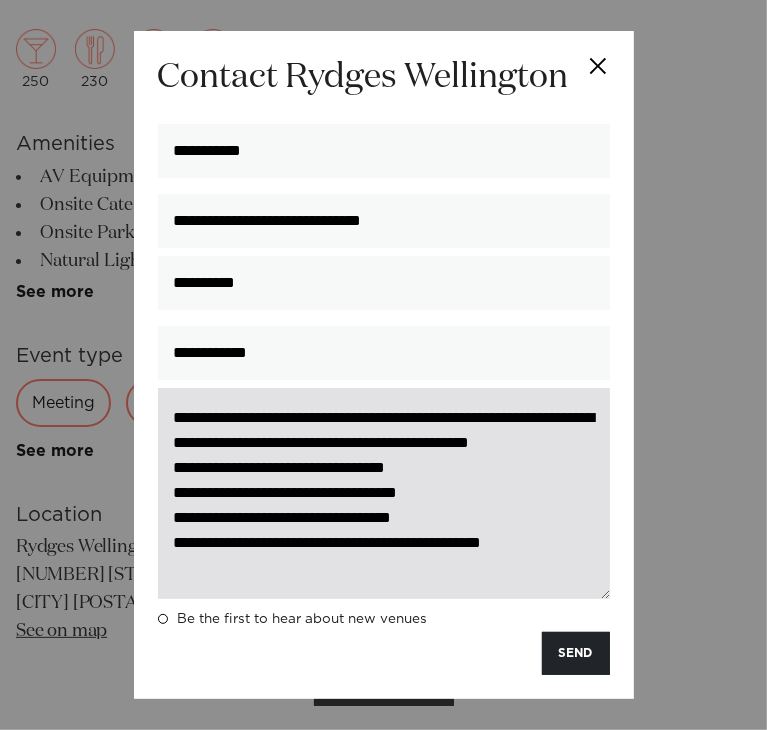 click on "**********" at bounding box center [384, 493] 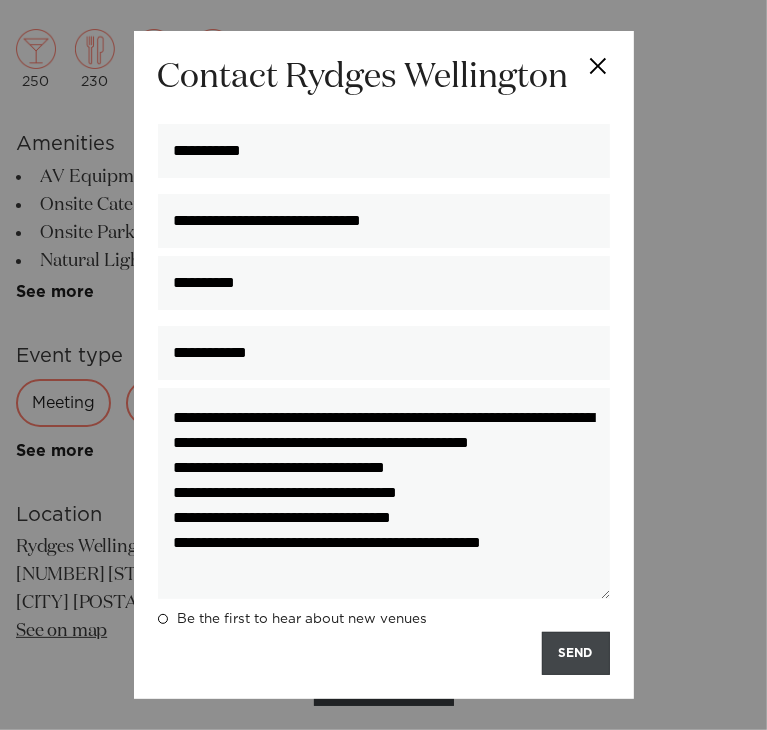 click on "SEND" at bounding box center (576, 653) 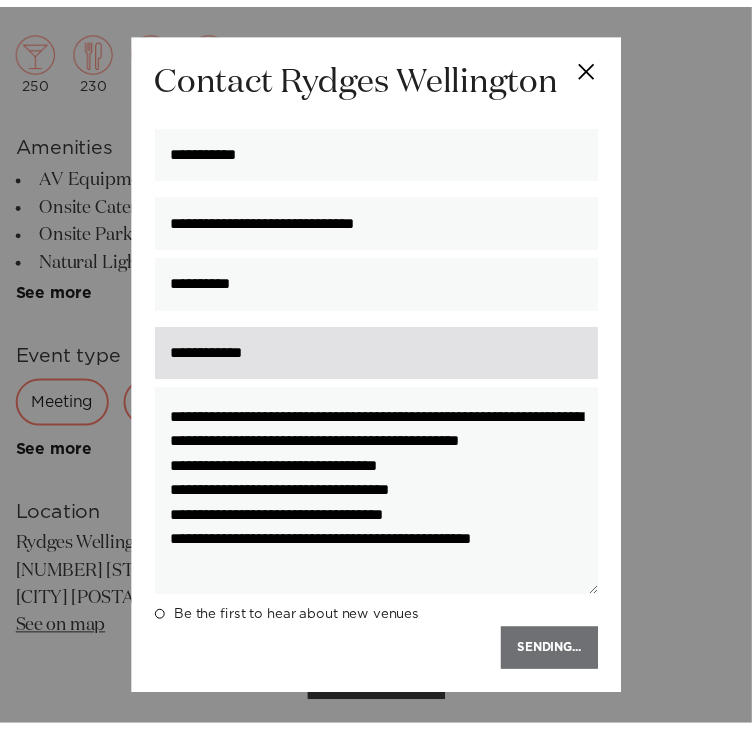 scroll, scrollTop: 0, scrollLeft: 0, axis: both 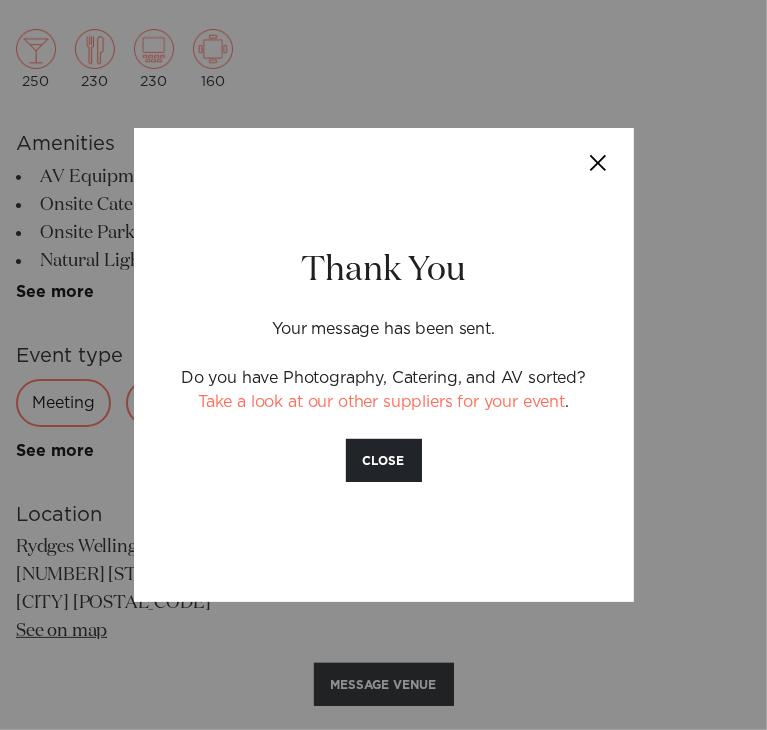 click at bounding box center [599, 163] 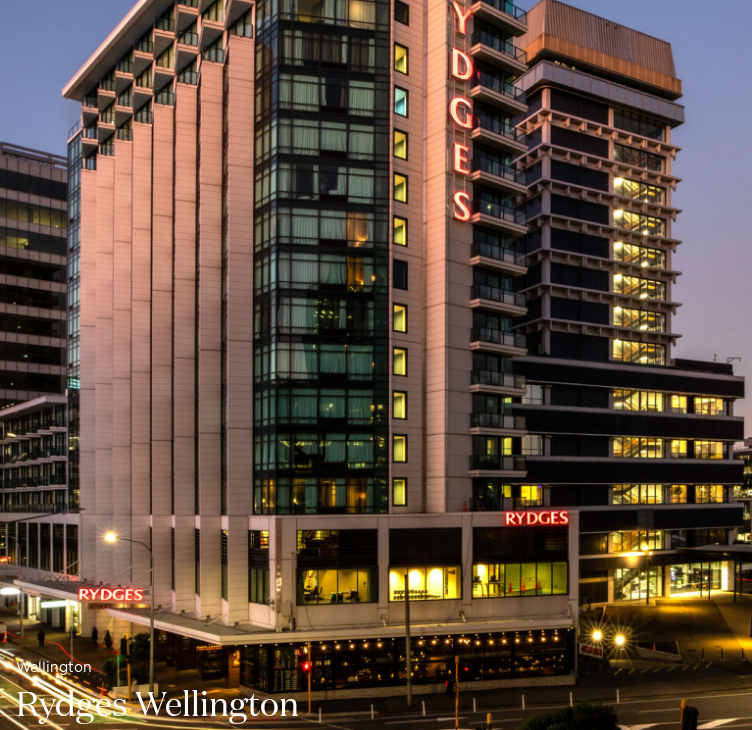 scroll, scrollTop: 0, scrollLeft: 0, axis: both 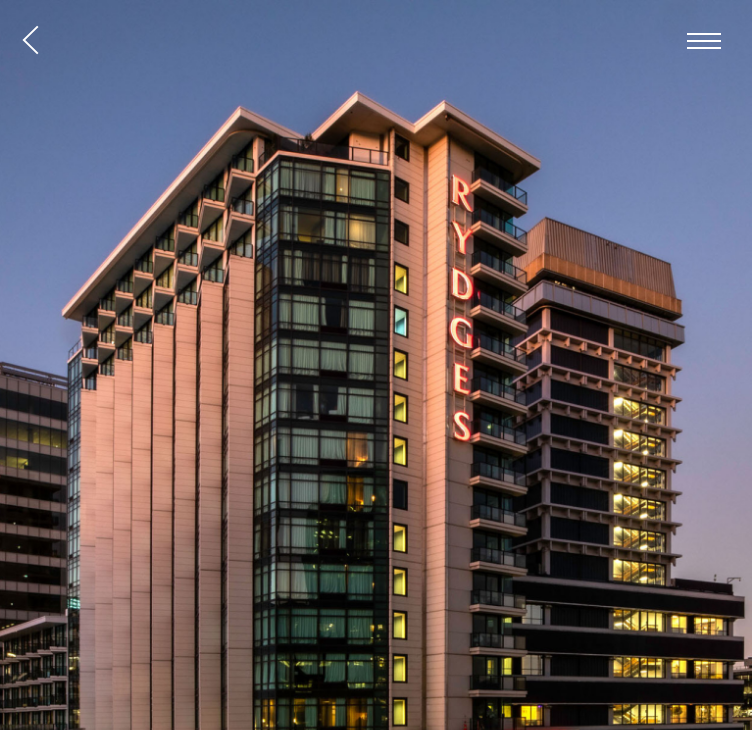 click at bounding box center [30, 40] 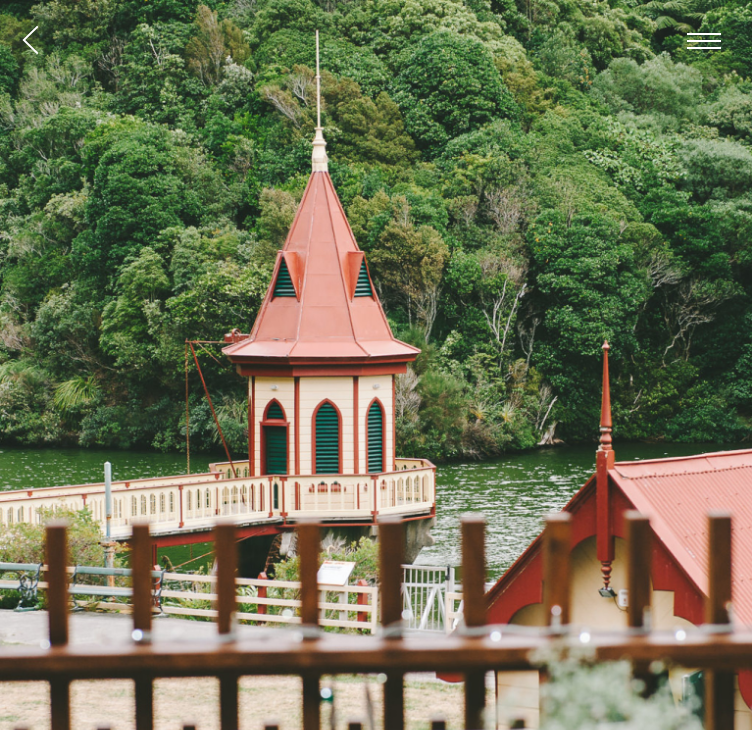 scroll, scrollTop: 0, scrollLeft: 0, axis: both 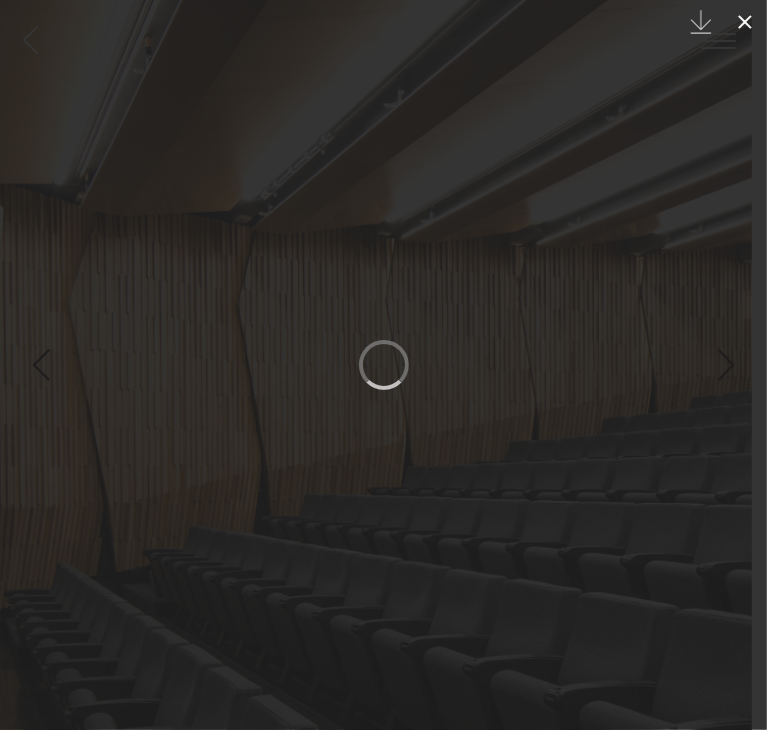 click 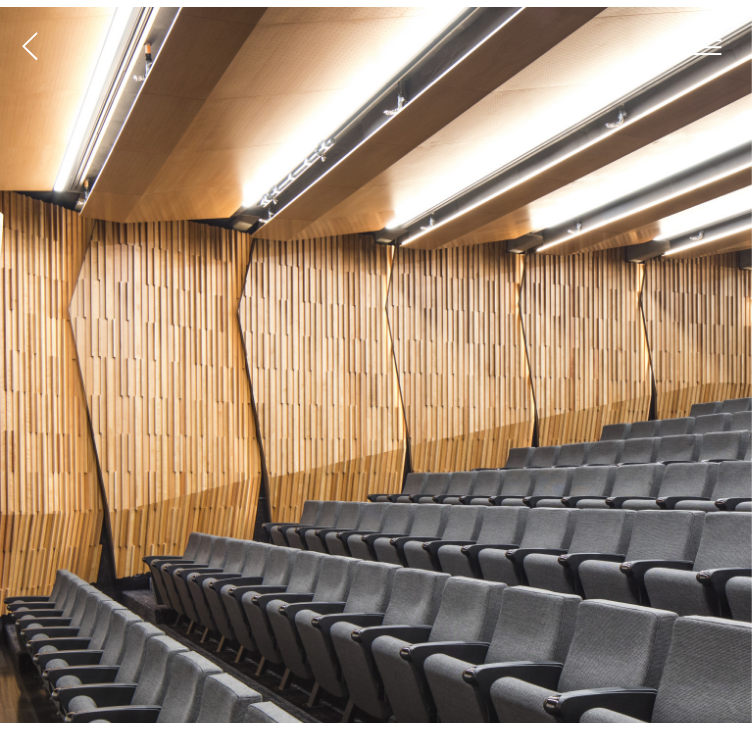 scroll, scrollTop: 0, scrollLeft: 0, axis: both 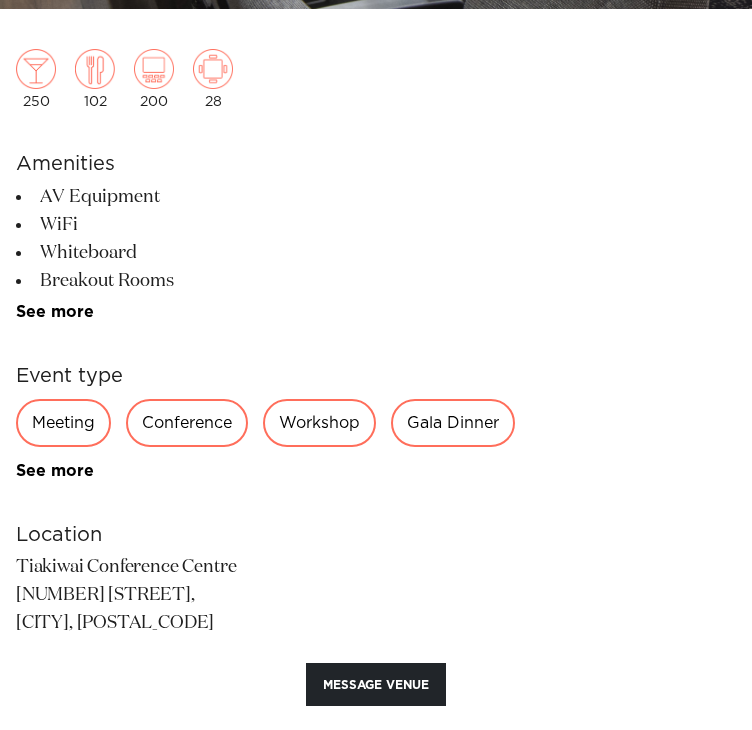 click on "AV Equipment
WiFi
Whiteboard
Breakout Rooms
BYO Catering
Street Parking
Tech Support
Microphone
Projector
Onsite Kitchen
Cleanup Included
Stage
Natural Light
Tables/Chairs Included
0km from CBD
See more" at bounding box center (376, 252) 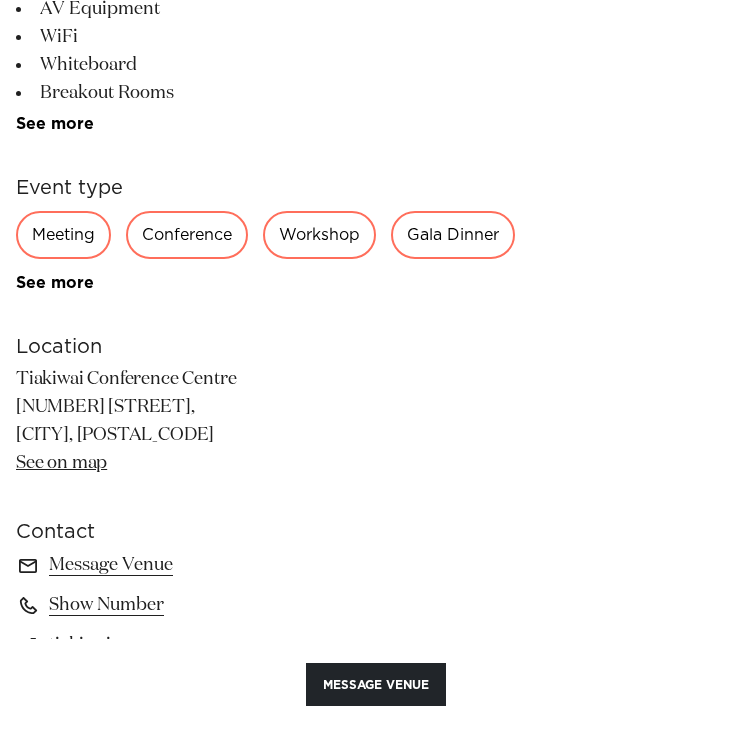 scroll, scrollTop: 1200, scrollLeft: 0, axis: vertical 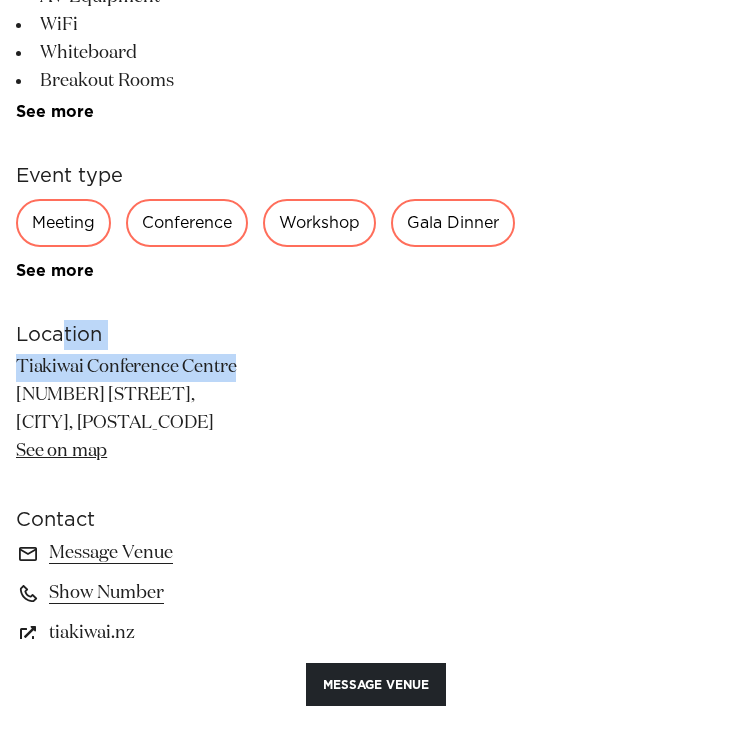 drag, startPoint x: 60, startPoint y: 336, endPoint x: 158, endPoint y: 351, distance: 99.14131 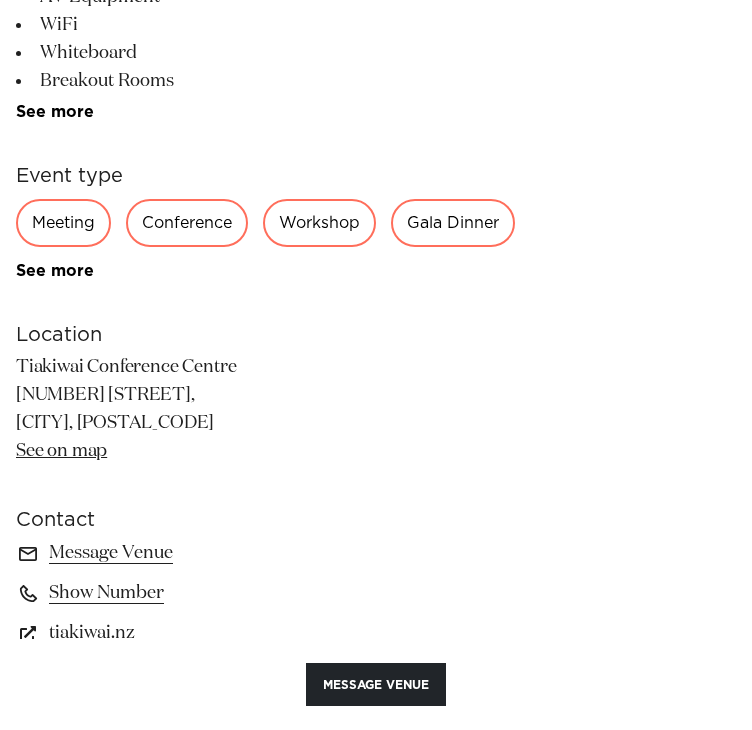click on "Tiakiwai Conference Centre
70 Molesworth Street,
Thorndon, Wellington 6011
See on map" at bounding box center (376, 410) 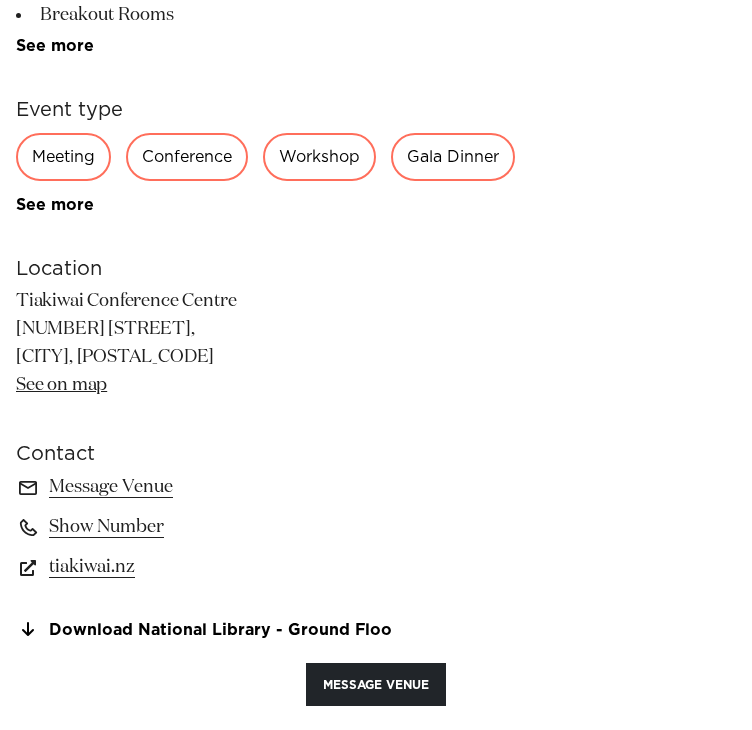 scroll, scrollTop: 1400, scrollLeft: 0, axis: vertical 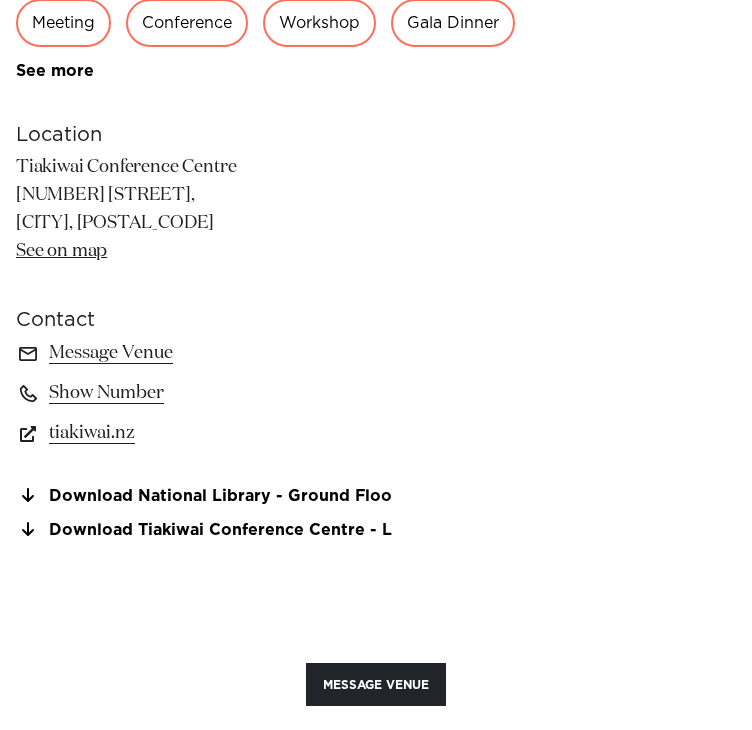 drag, startPoint x: 124, startPoint y: 218, endPoint x: 130, endPoint y: 247, distance: 29.614185 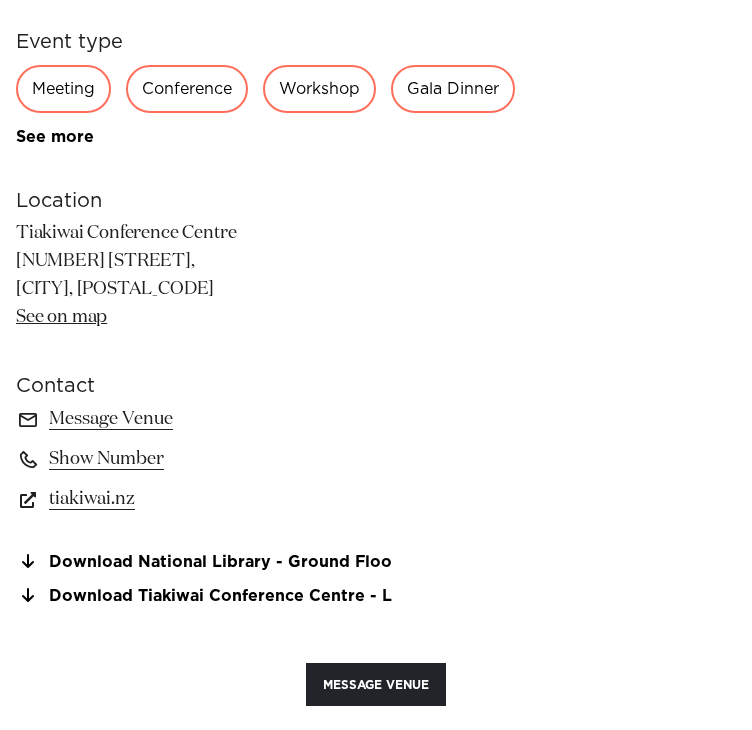 scroll, scrollTop: 1400, scrollLeft: 0, axis: vertical 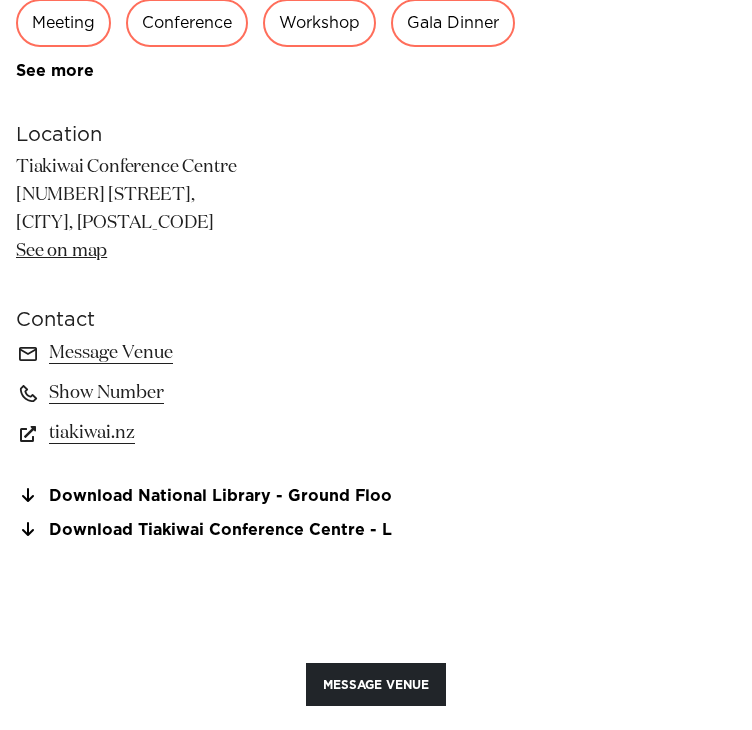 drag, startPoint x: 250, startPoint y: 149, endPoint x: 4, endPoint y: 157, distance: 246.13005 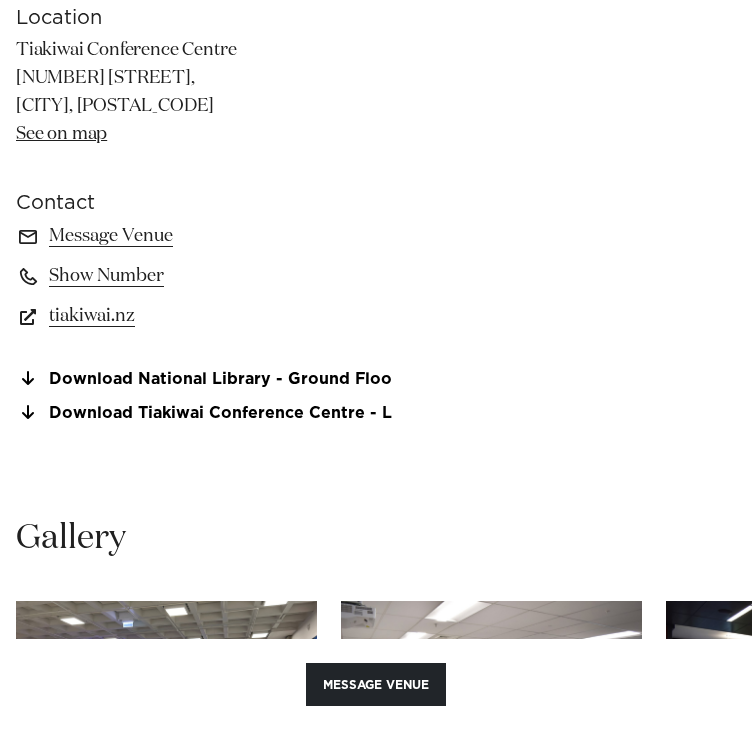 scroll, scrollTop: 1300, scrollLeft: 0, axis: vertical 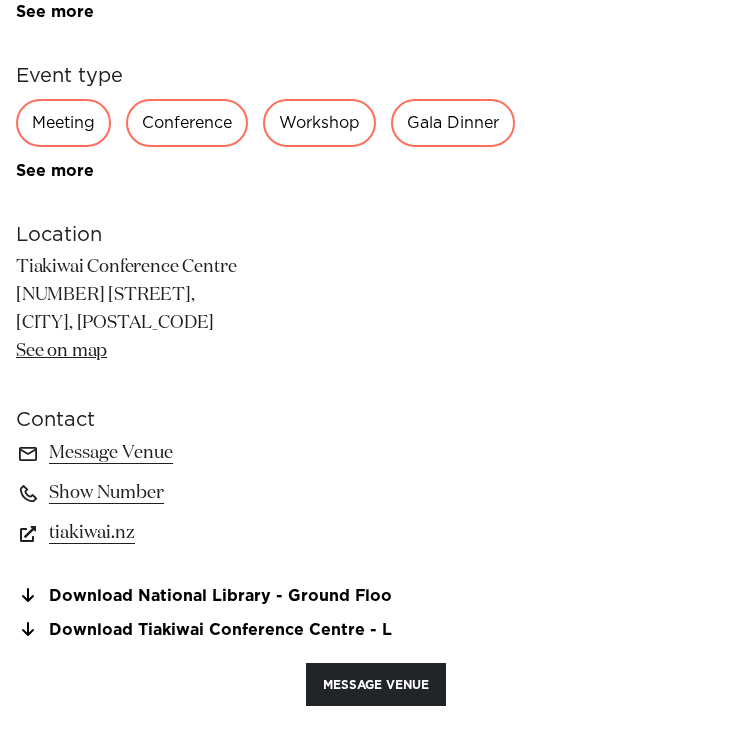 click on "Tiakiwai Conference Centre
70 Molesworth Street,
Thorndon, Wellington 6011
See on map" at bounding box center [376, 310] 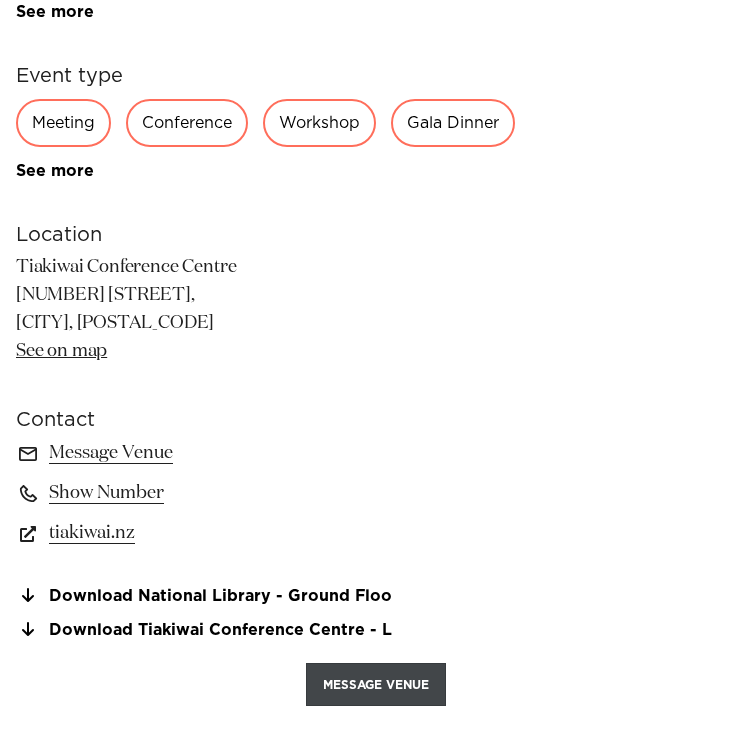 click on "Message Venue" at bounding box center (376, 684) 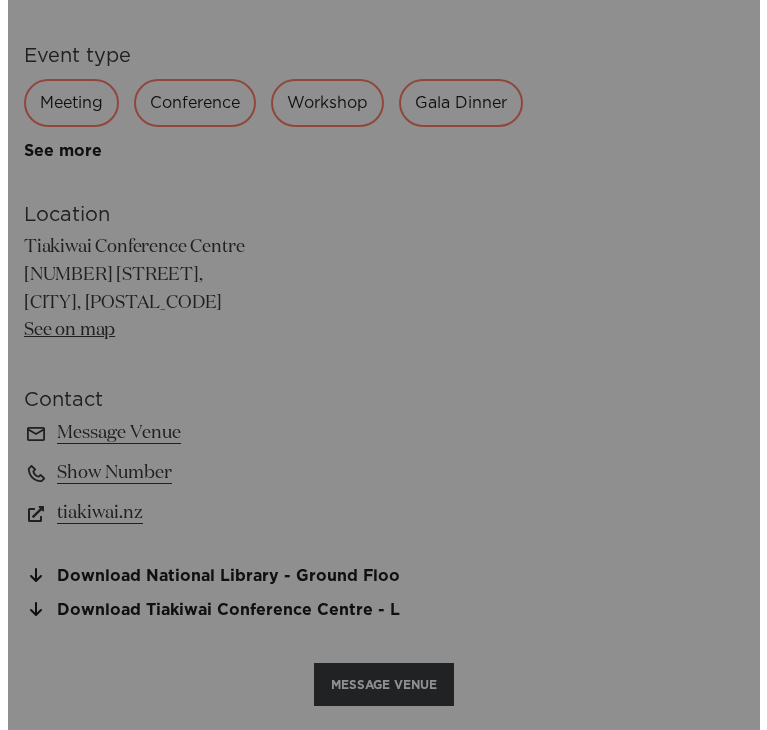scroll, scrollTop: 1320, scrollLeft: 0, axis: vertical 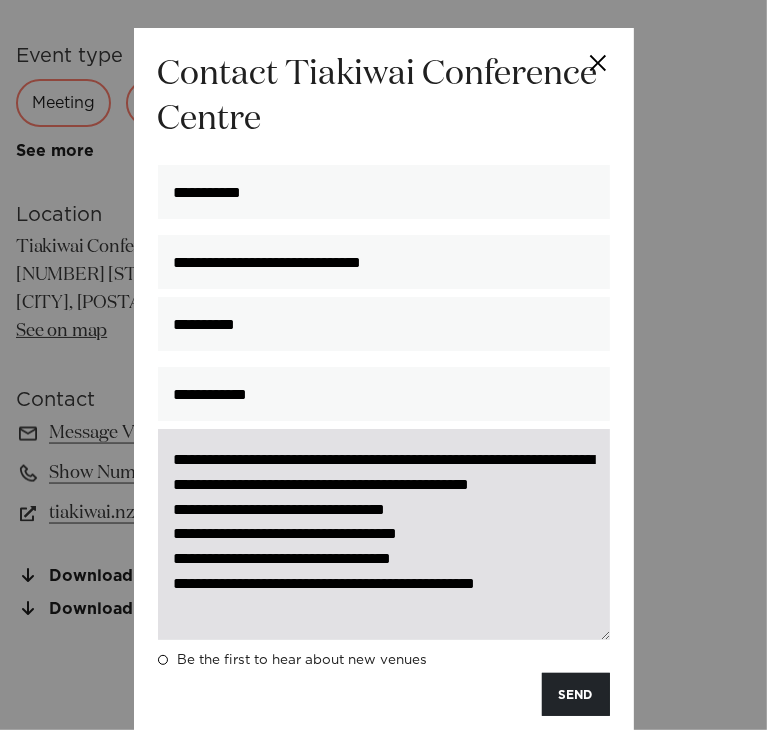 click on "**********" at bounding box center (384, 534) 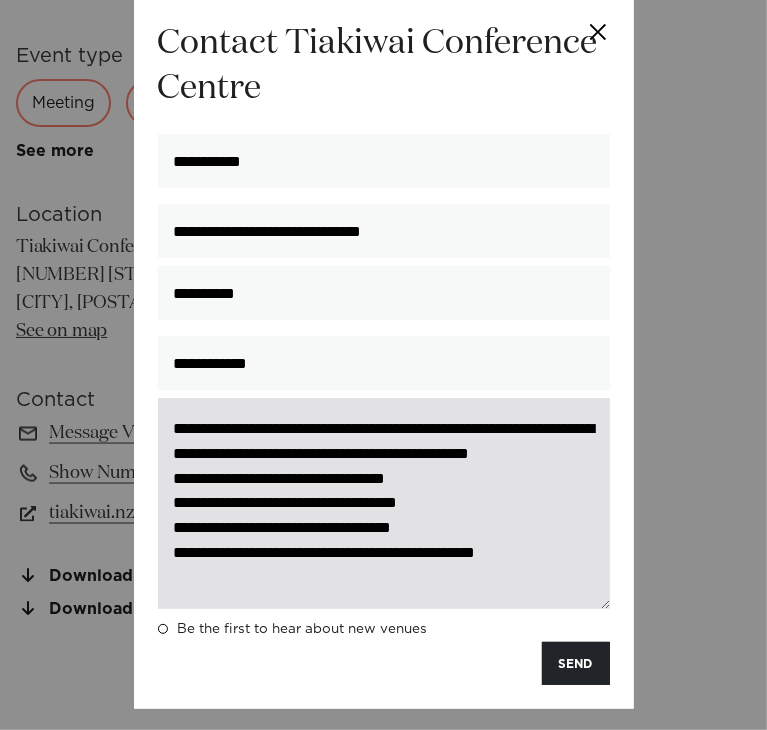 scroll, scrollTop: 47, scrollLeft: 0, axis: vertical 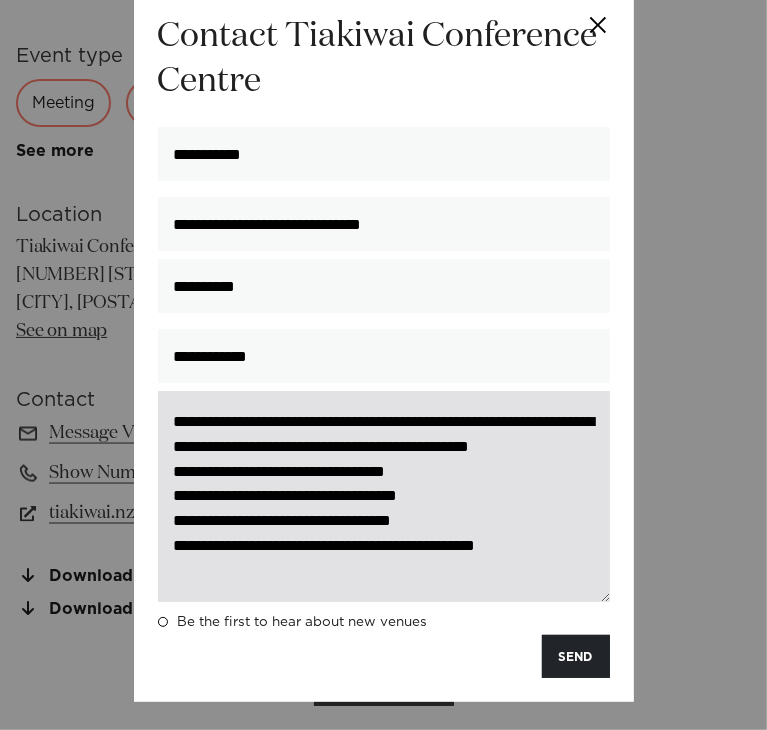 click on "**********" at bounding box center [384, 496] 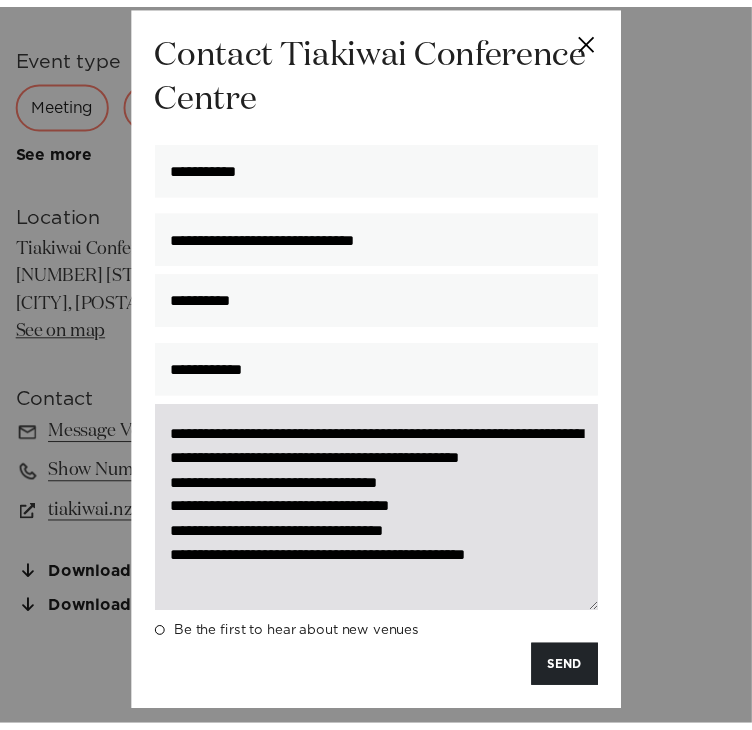 scroll, scrollTop: 47, scrollLeft: 0, axis: vertical 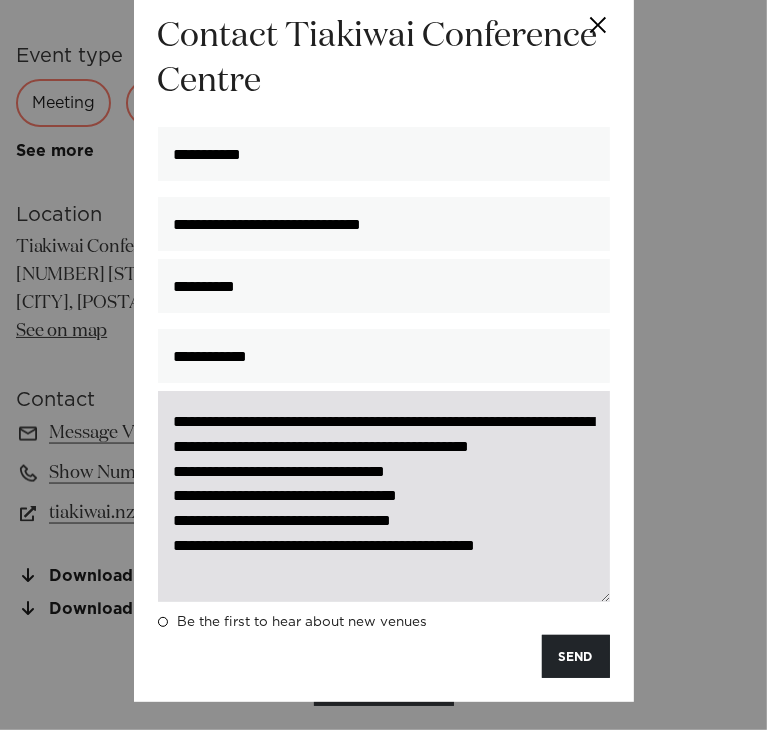 drag, startPoint x: 563, startPoint y: 576, endPoint x: 155, endPoint y: 406, distance: 442 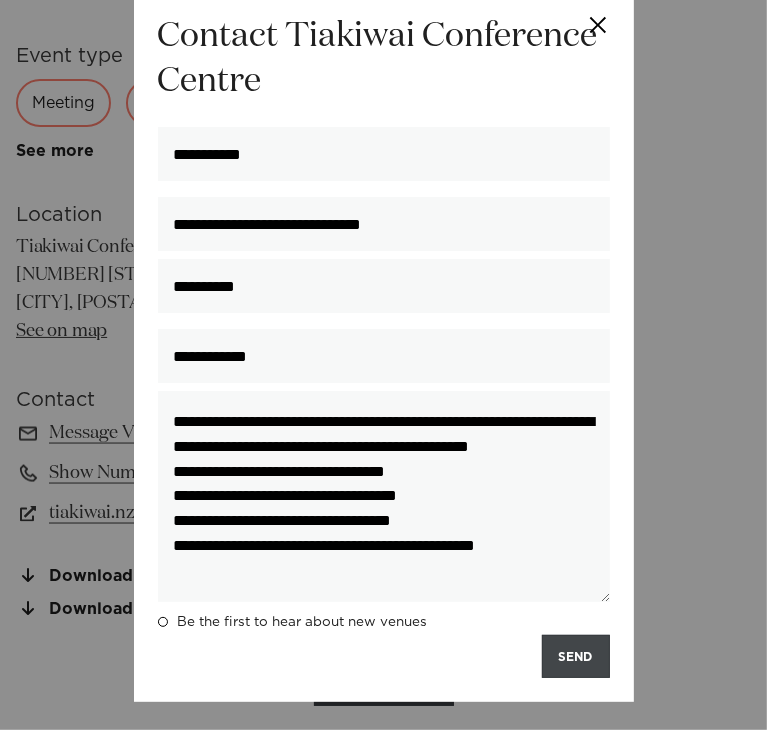click on "SEND" at bounding box center [576, 656] 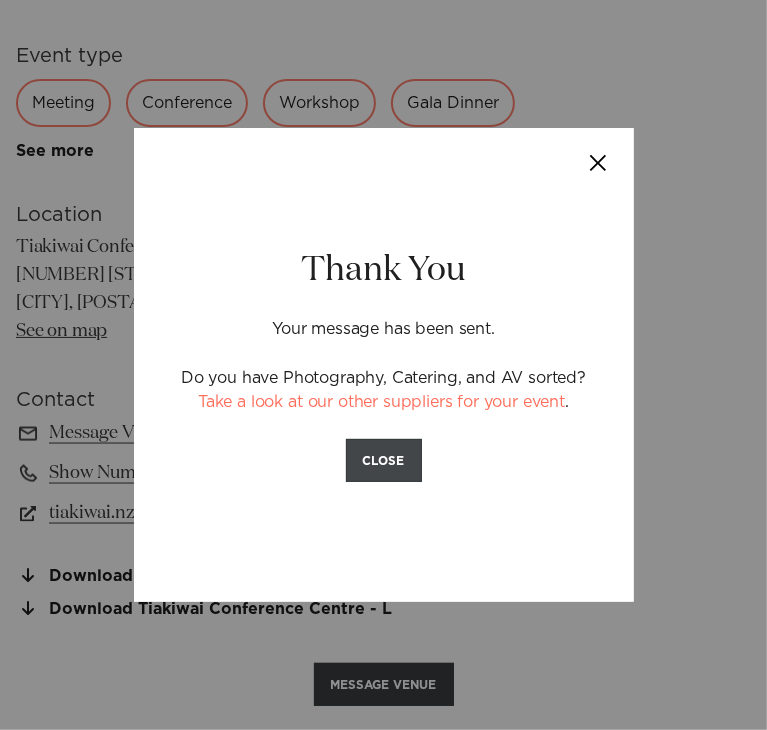 click on "CLOSE" at bounding box center [384, 460] 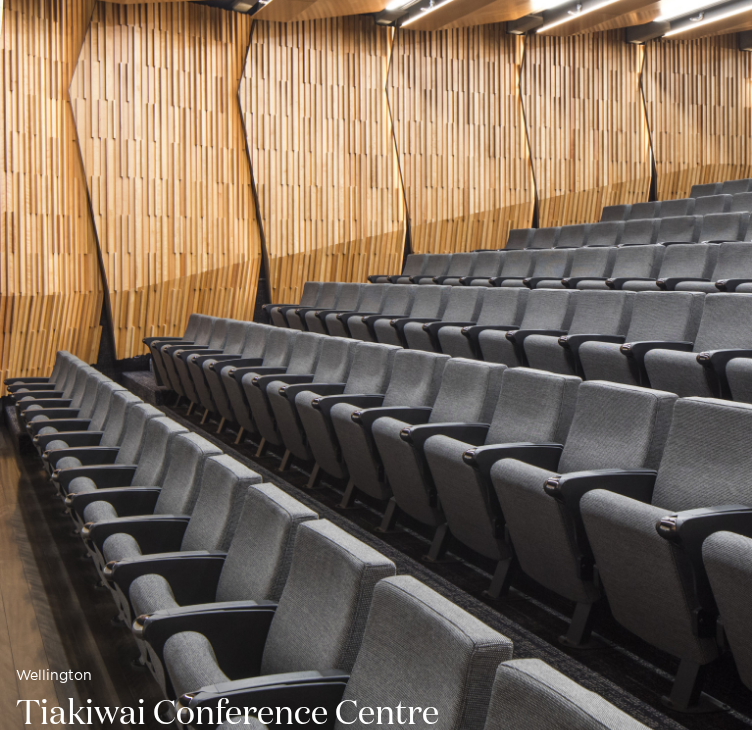 scroll, scrollTop: 0, scrollLeft: 0, axis: both 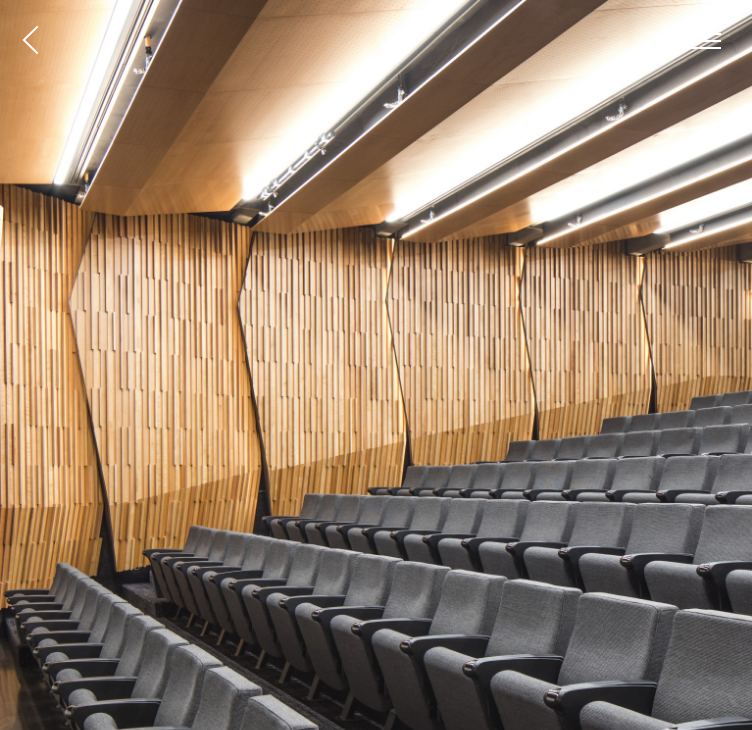 click at bounding box center [30, 40] 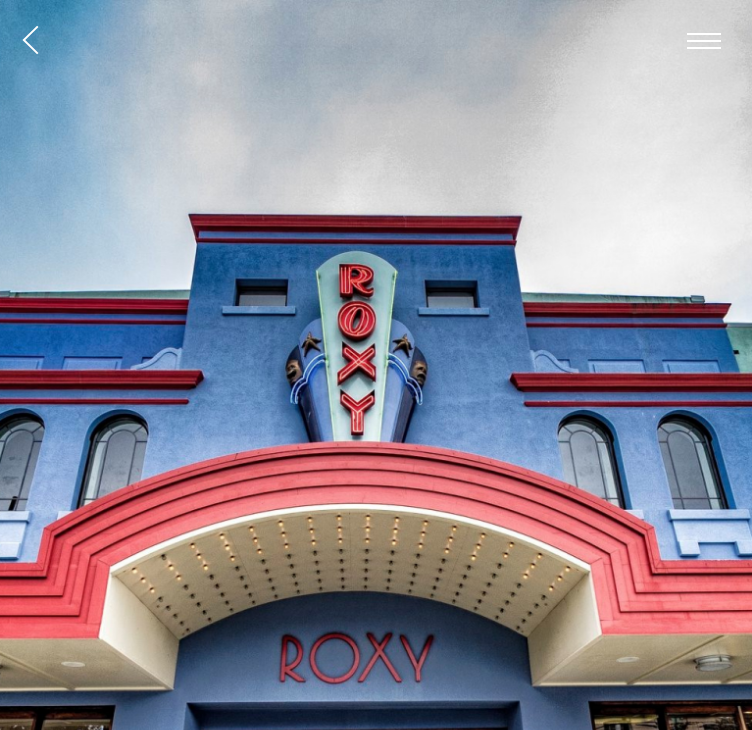scroll, scrollTop: 0, scrollLeft: 0, axis: both 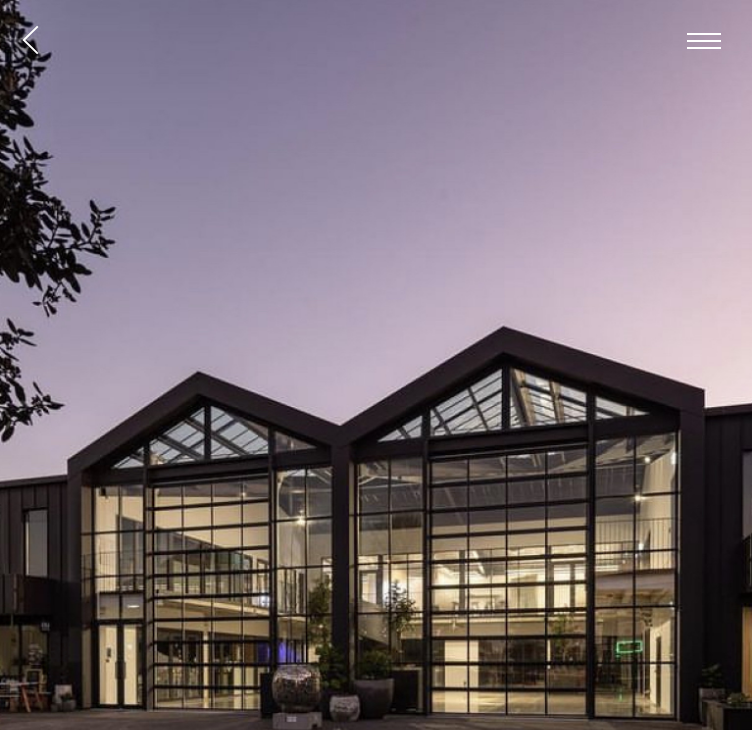click at bounding box center [30, 40] 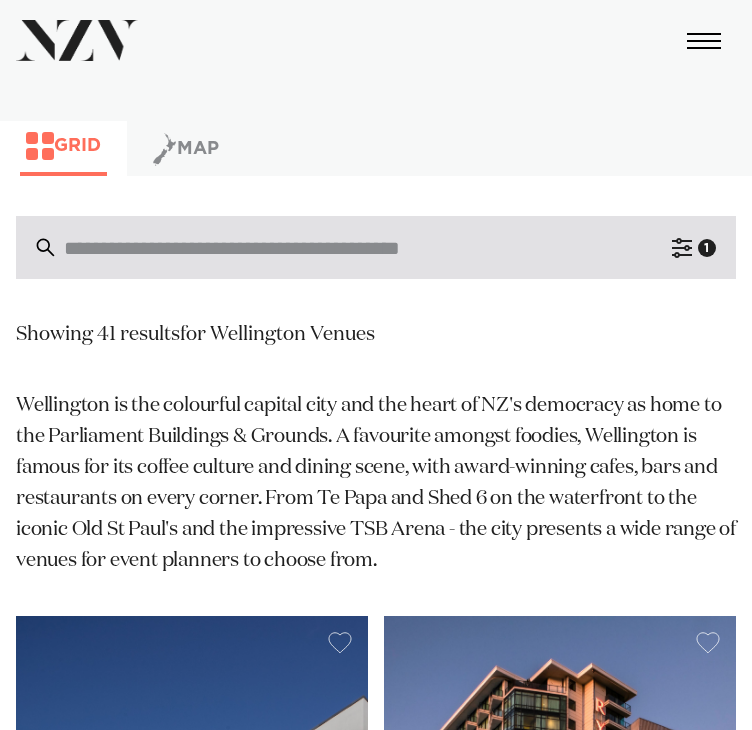 scroll, scrollTop: 0, scrollLeft: 0, axis: both 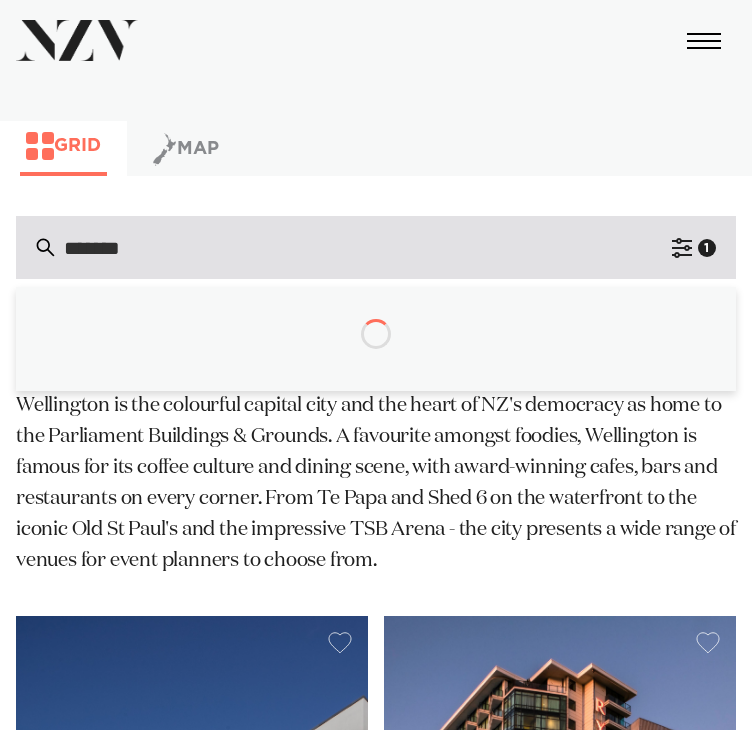 type on "********" 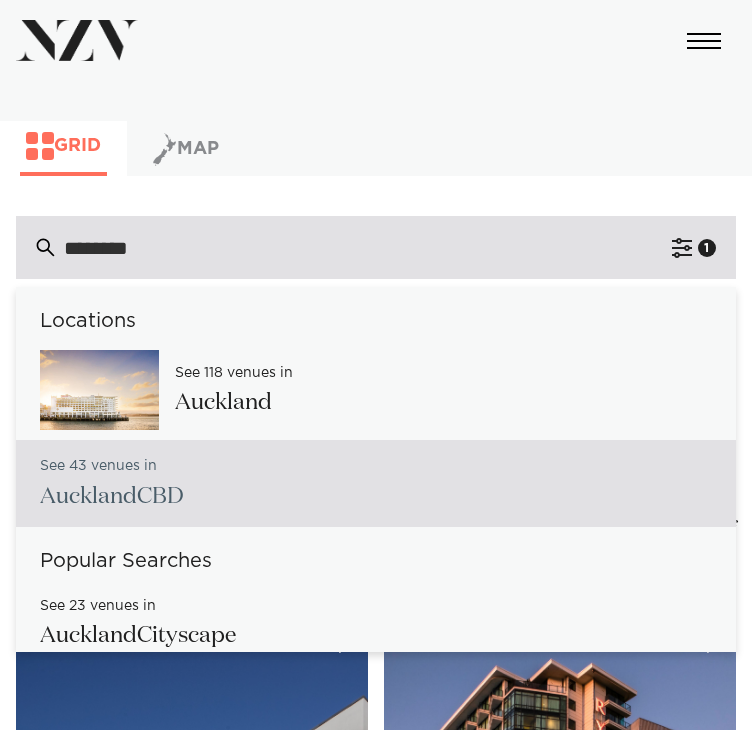 click on "Auckland  CBD" at bounding box center (112, 497) 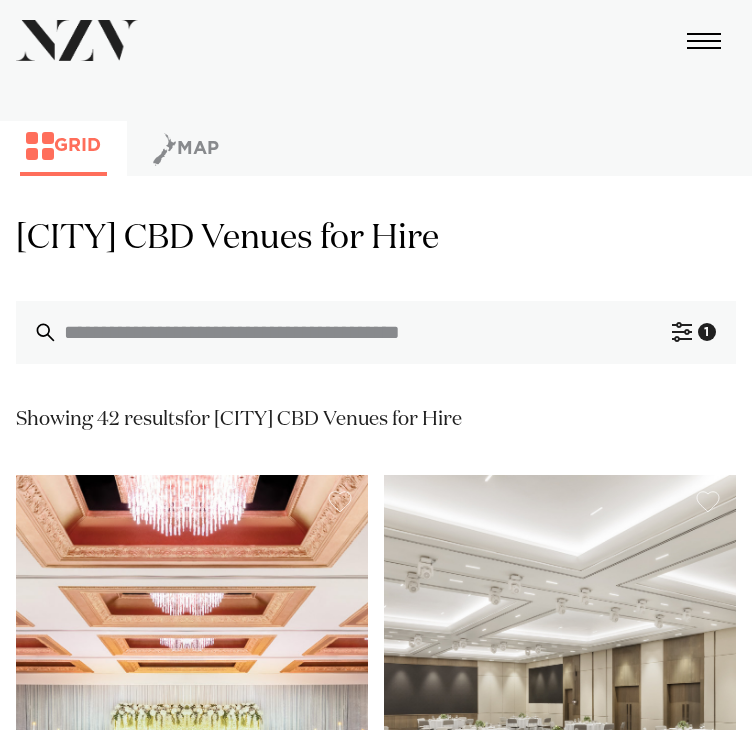 scroll, scrollTop: 0, scrollLeft: 0, axis: both 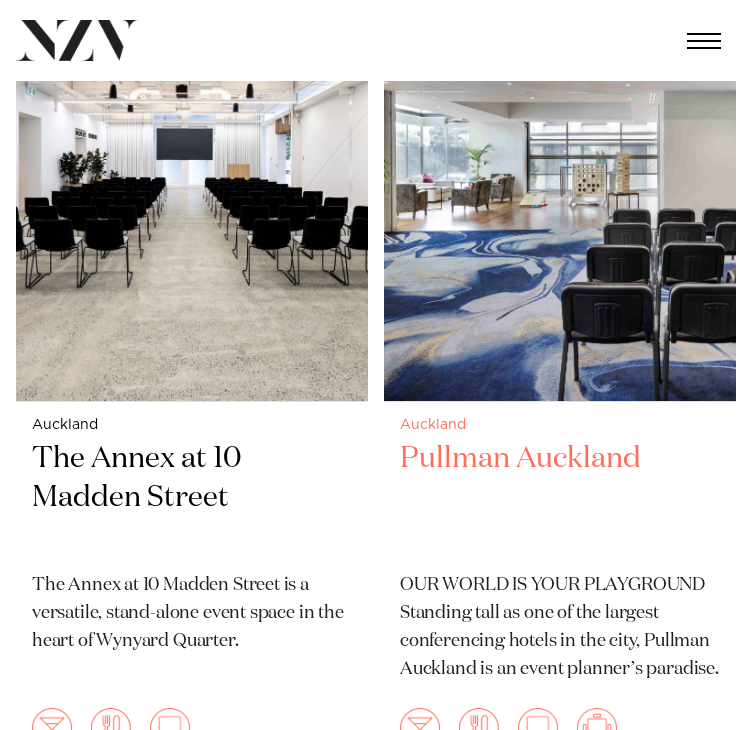 click at bounding box center (560, 165) 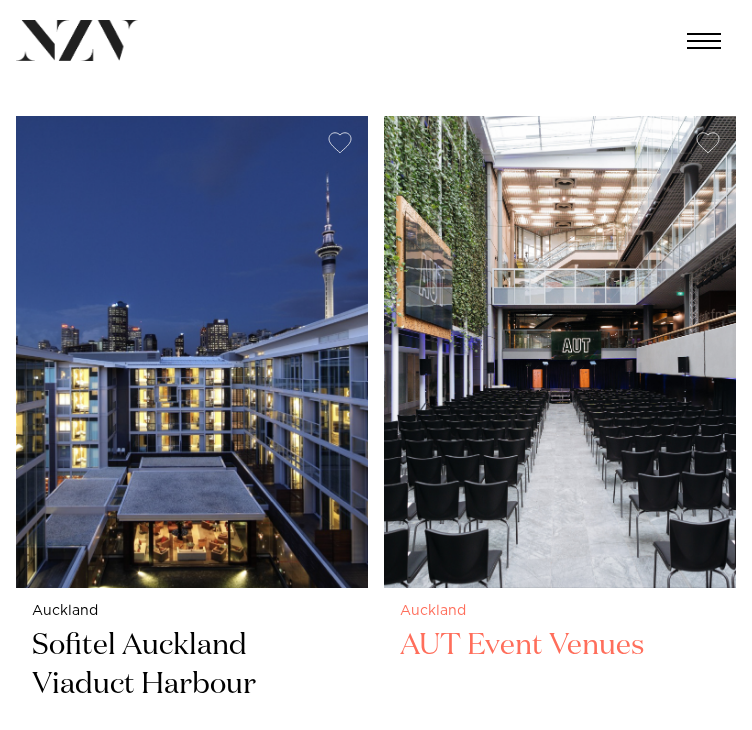 scroll, scrollTop: 6448, scrollLeft: 0, axis: vertical 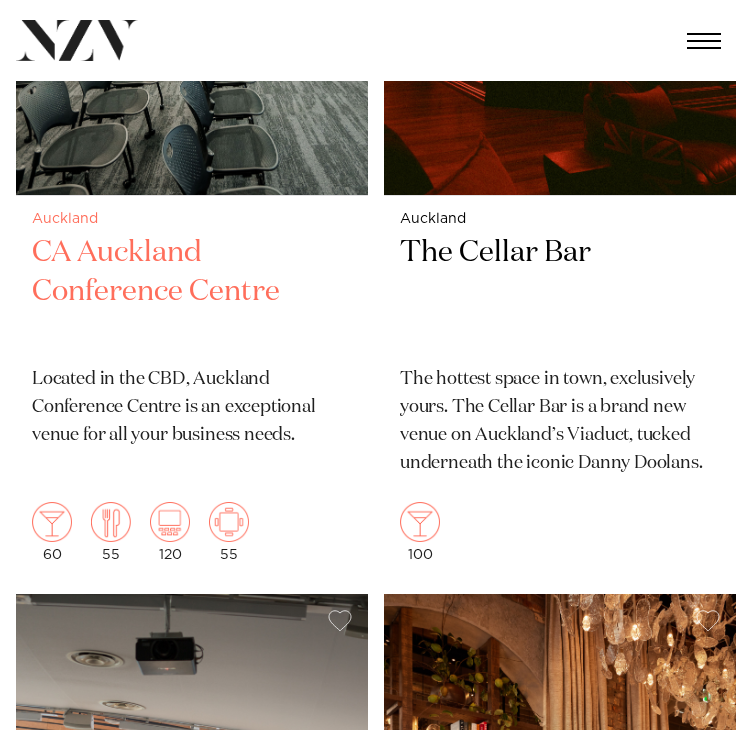 click at bounding box center [192, -41] 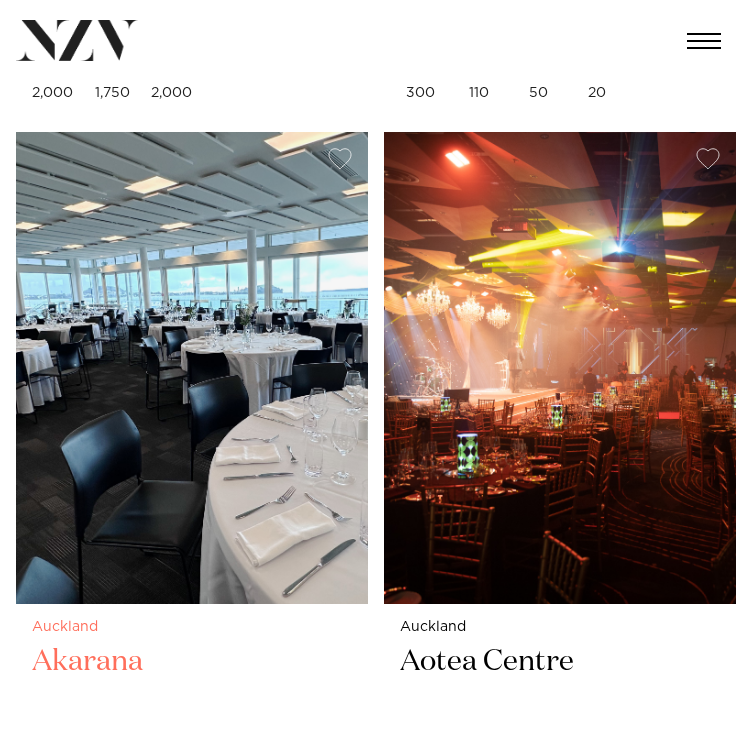 scroll, scrollTop: 10758, scrollLeft: 0, axis: vertical 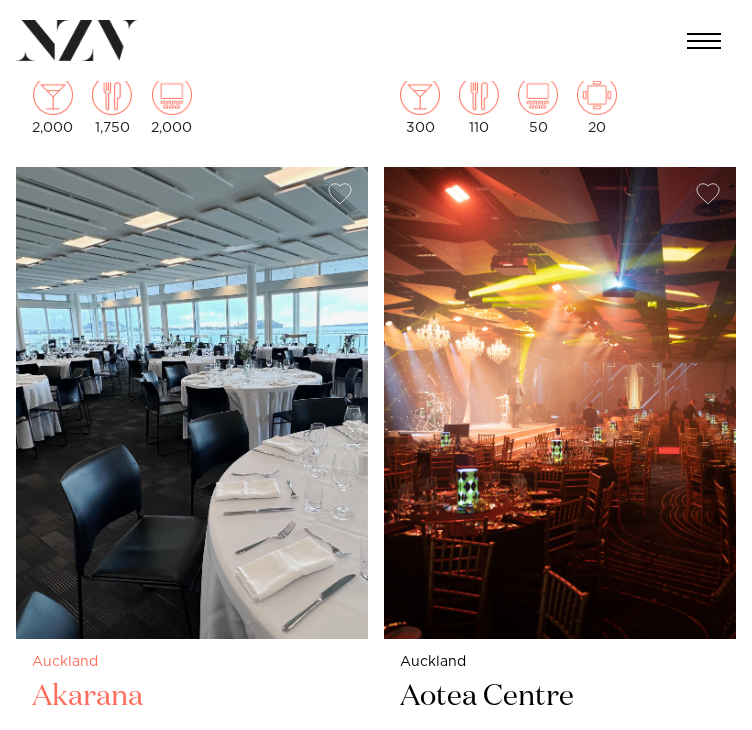 click at bounding box center [192, 403] 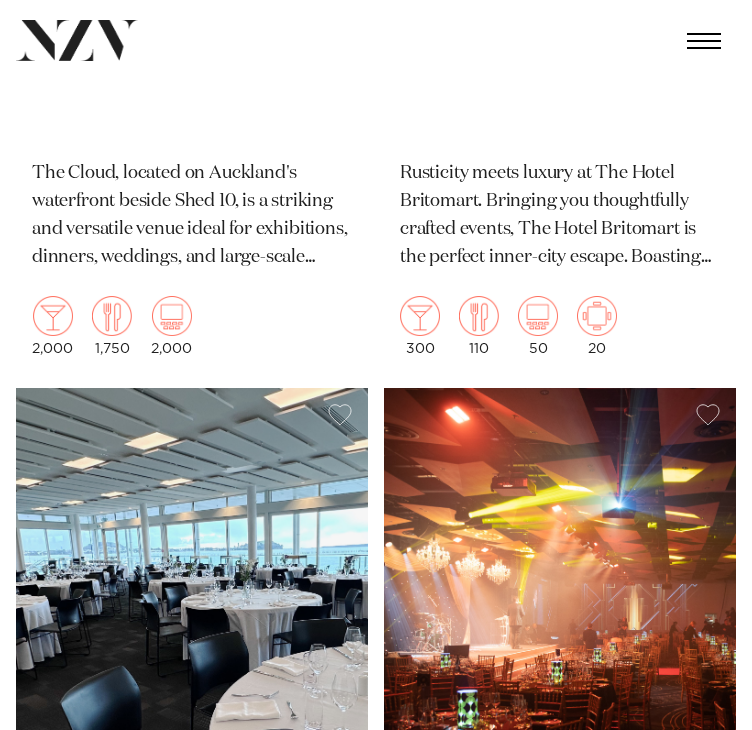 scroll, scrollTop: 10436, scrollLeft: 0, axis: vertical 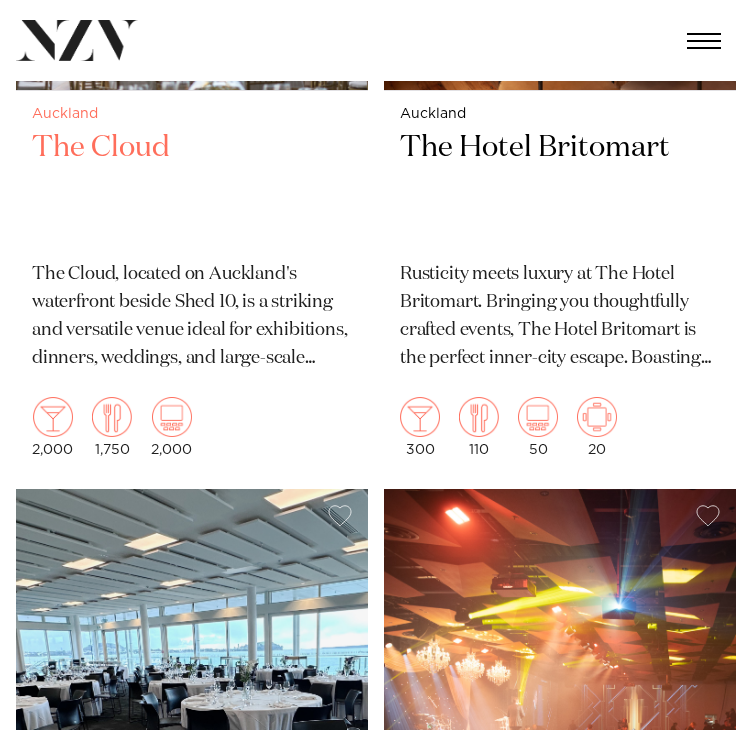click on "The Cloud, located on Auckland's waterfront beside Shed 10, is a striking and versatile venue ideal for exhibitions, dinners, weddings, and large-scale events." at bounding box center (192, 317) 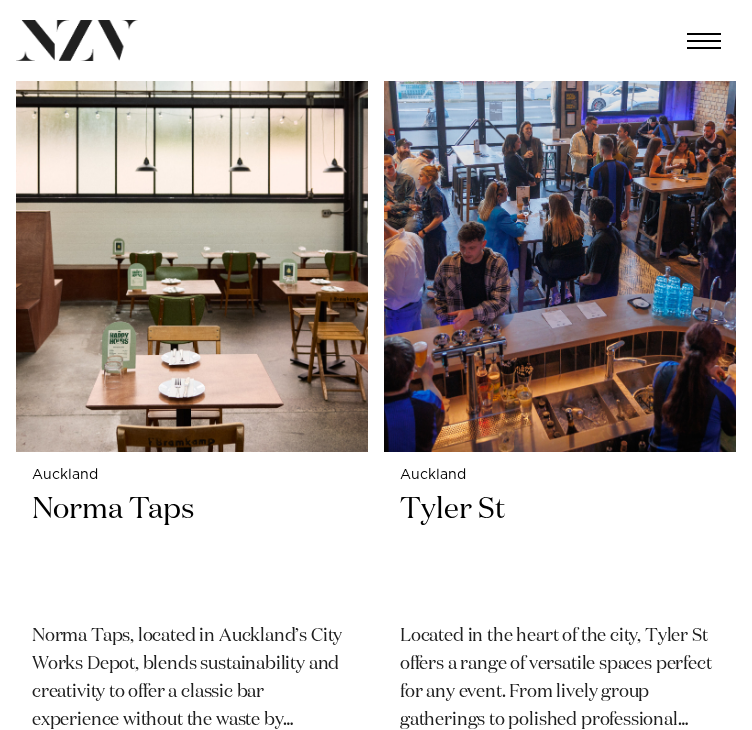 scroll, scrollTop: 17513, scrollLeft: 0, axis: vertical 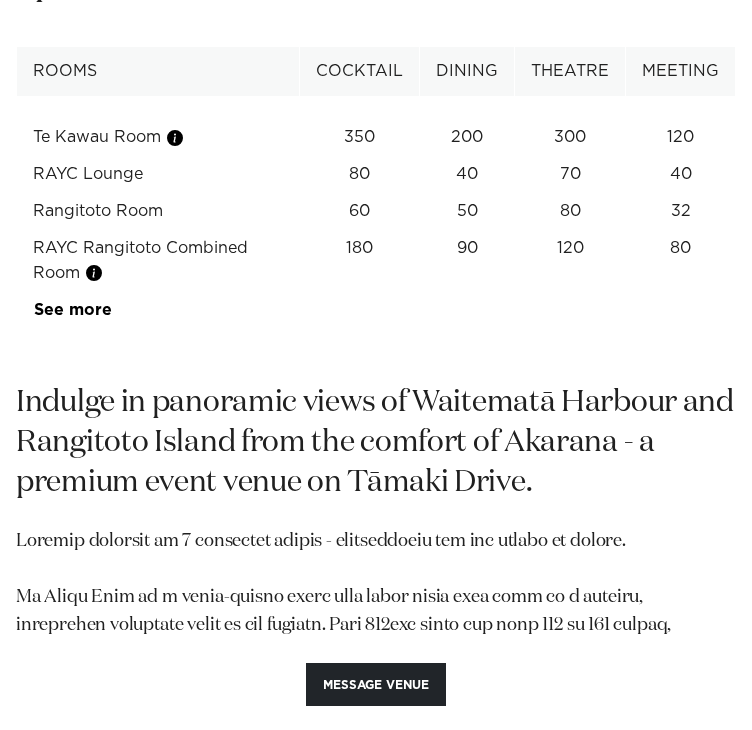 click on "Te Kawau Room" at bounding box center [158, 137] 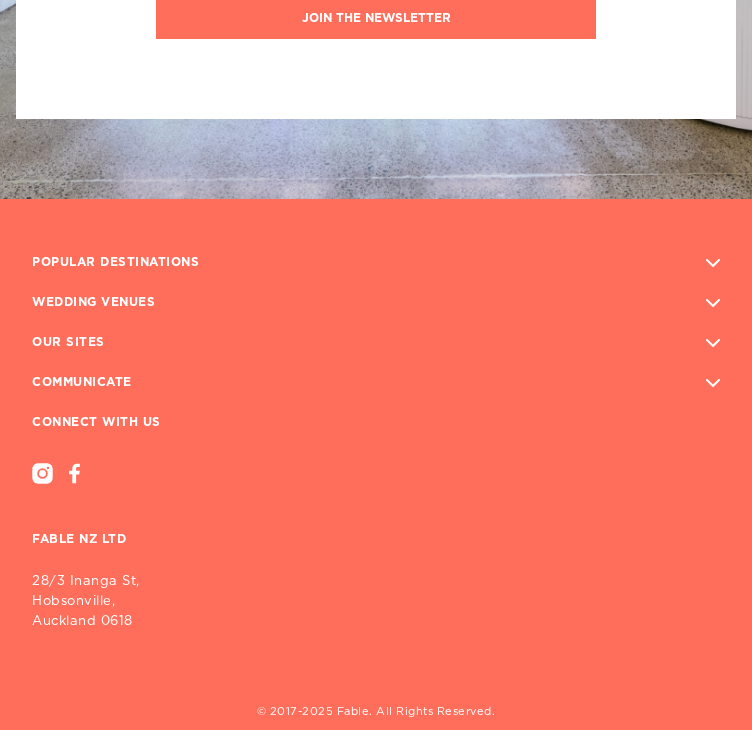 scroll, scrollTop: 4565, scrollLeft: 0, axis: vertical 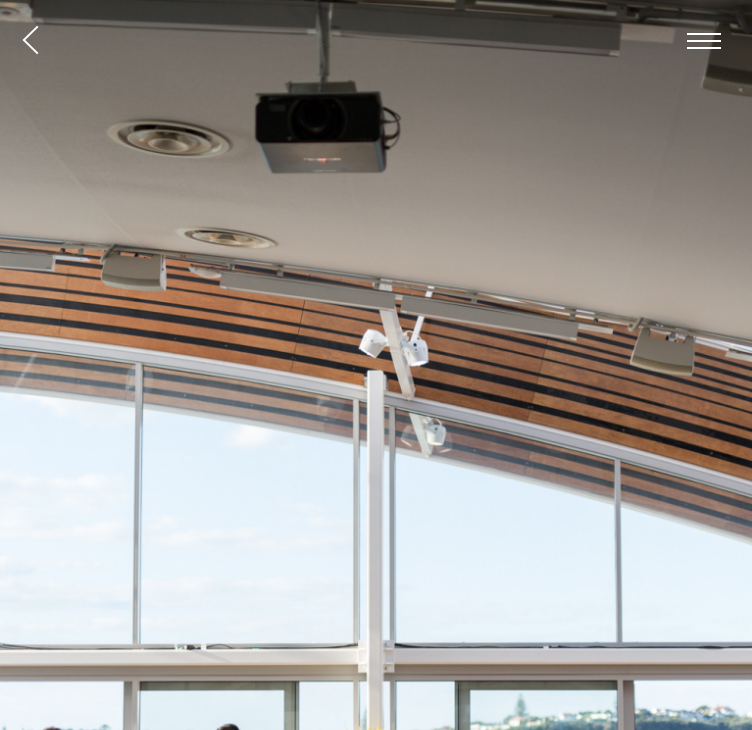 click at bounding box center (30, 40) 